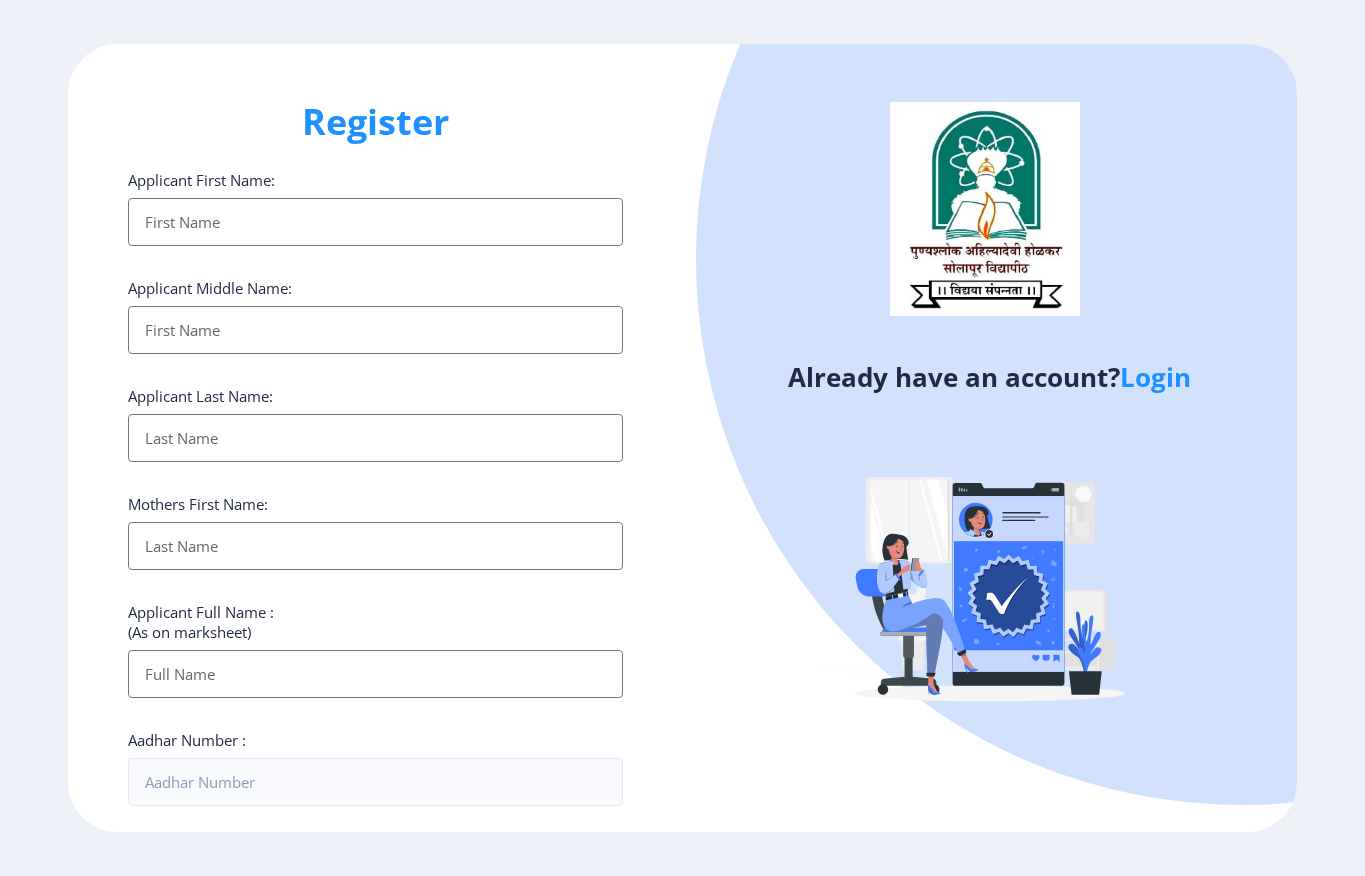 select 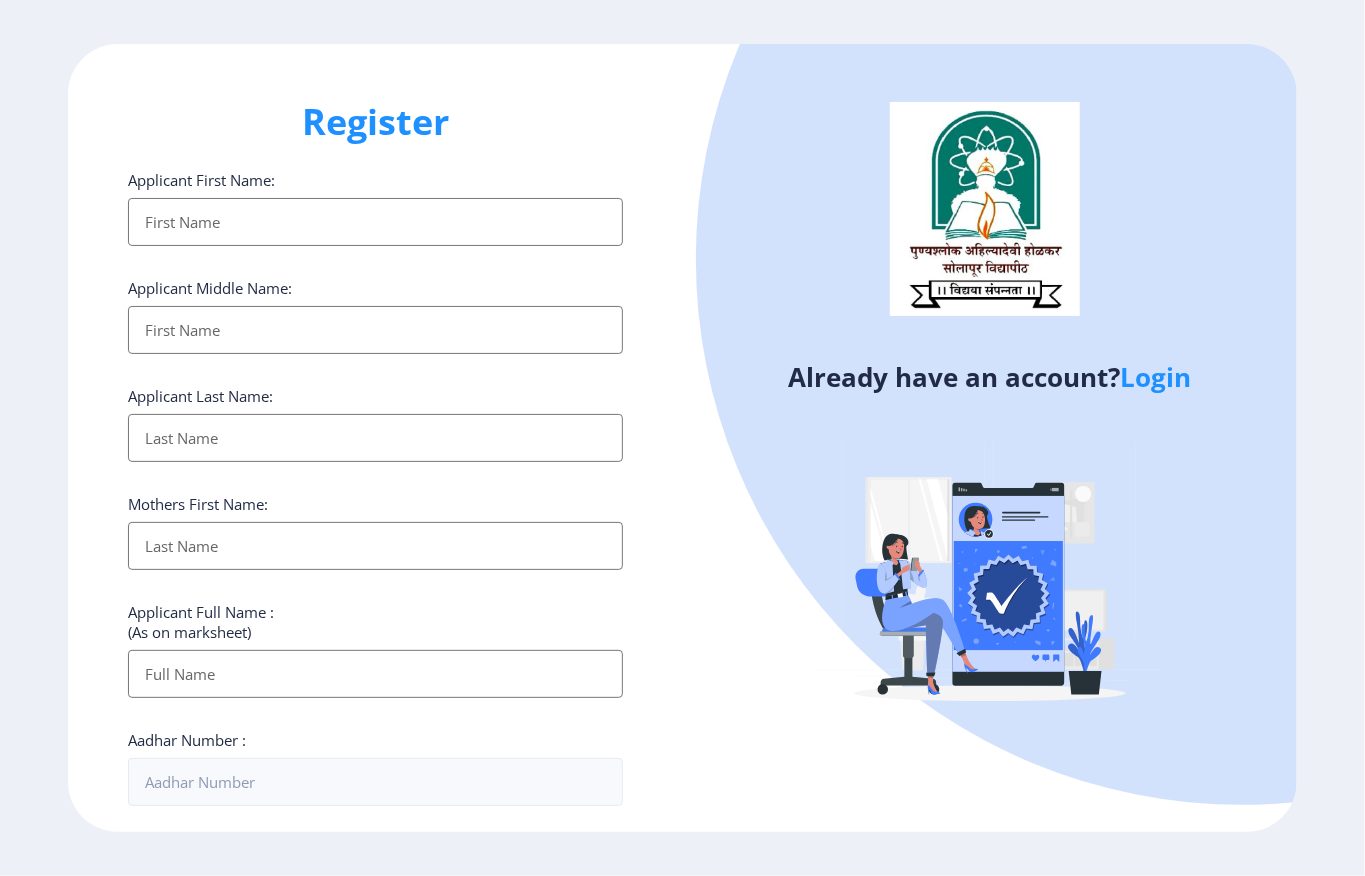 click on "Login" 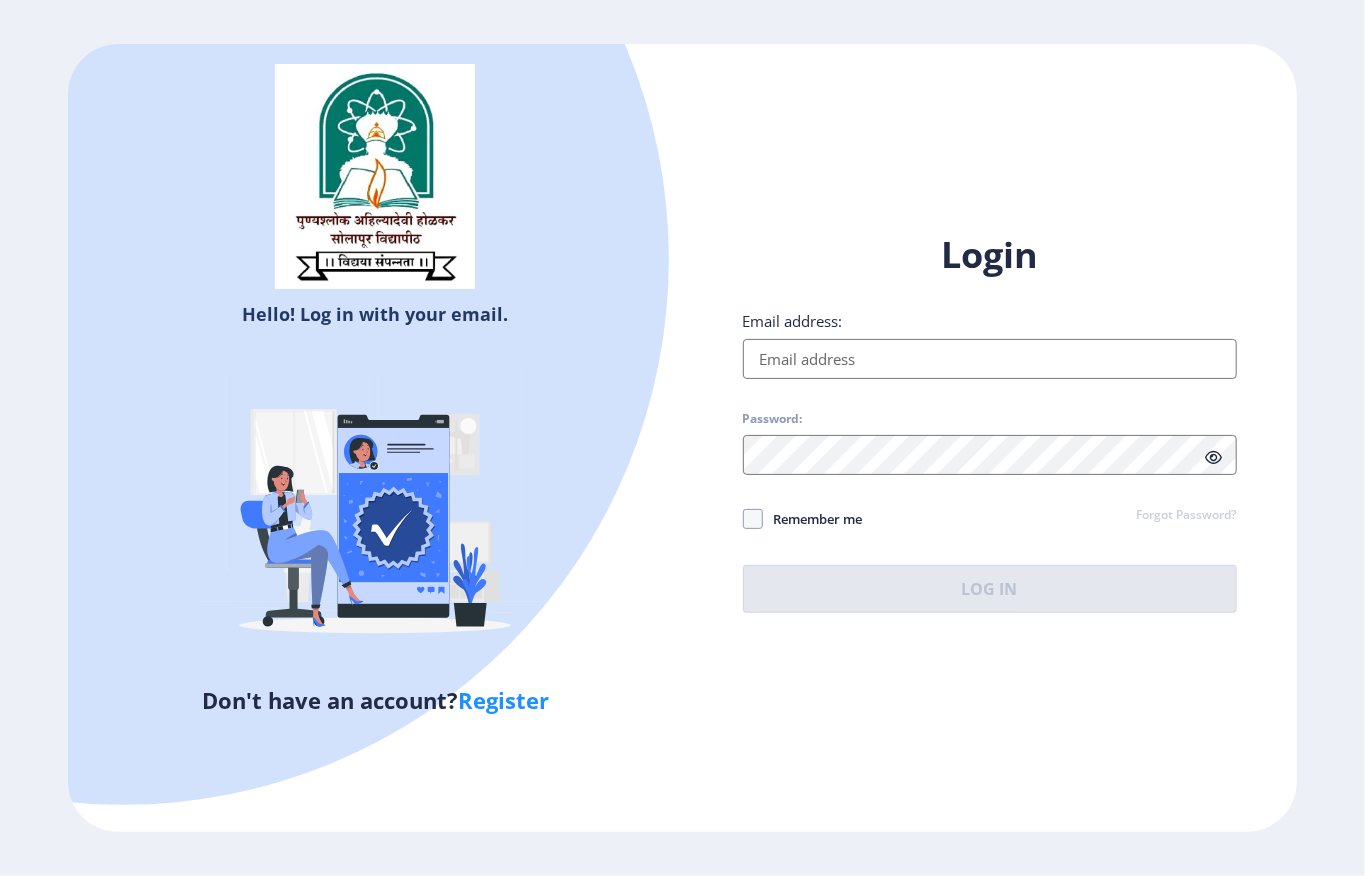 click on "Email address:" at bounding box center [990, 359] 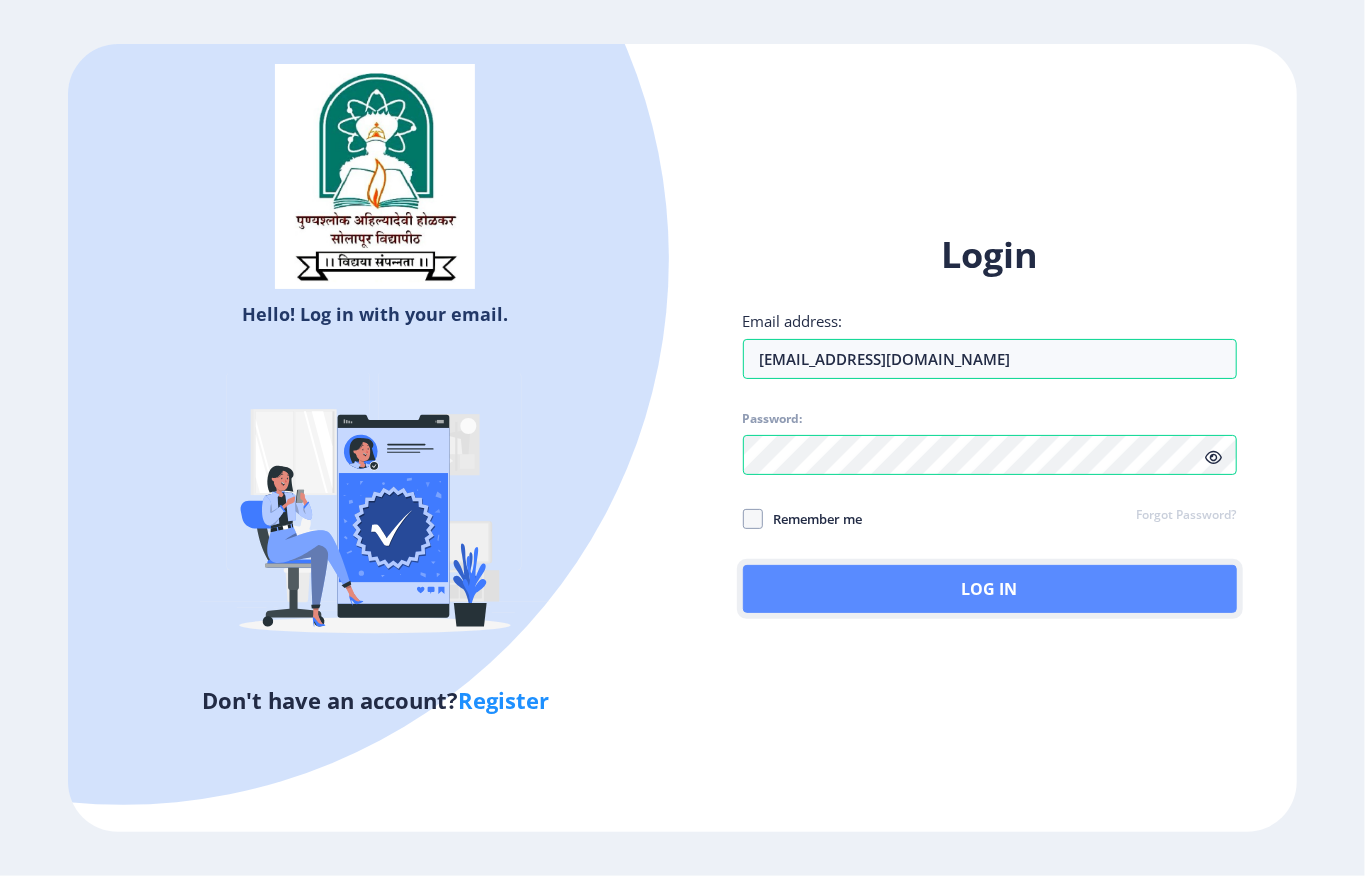 click on "Log In" 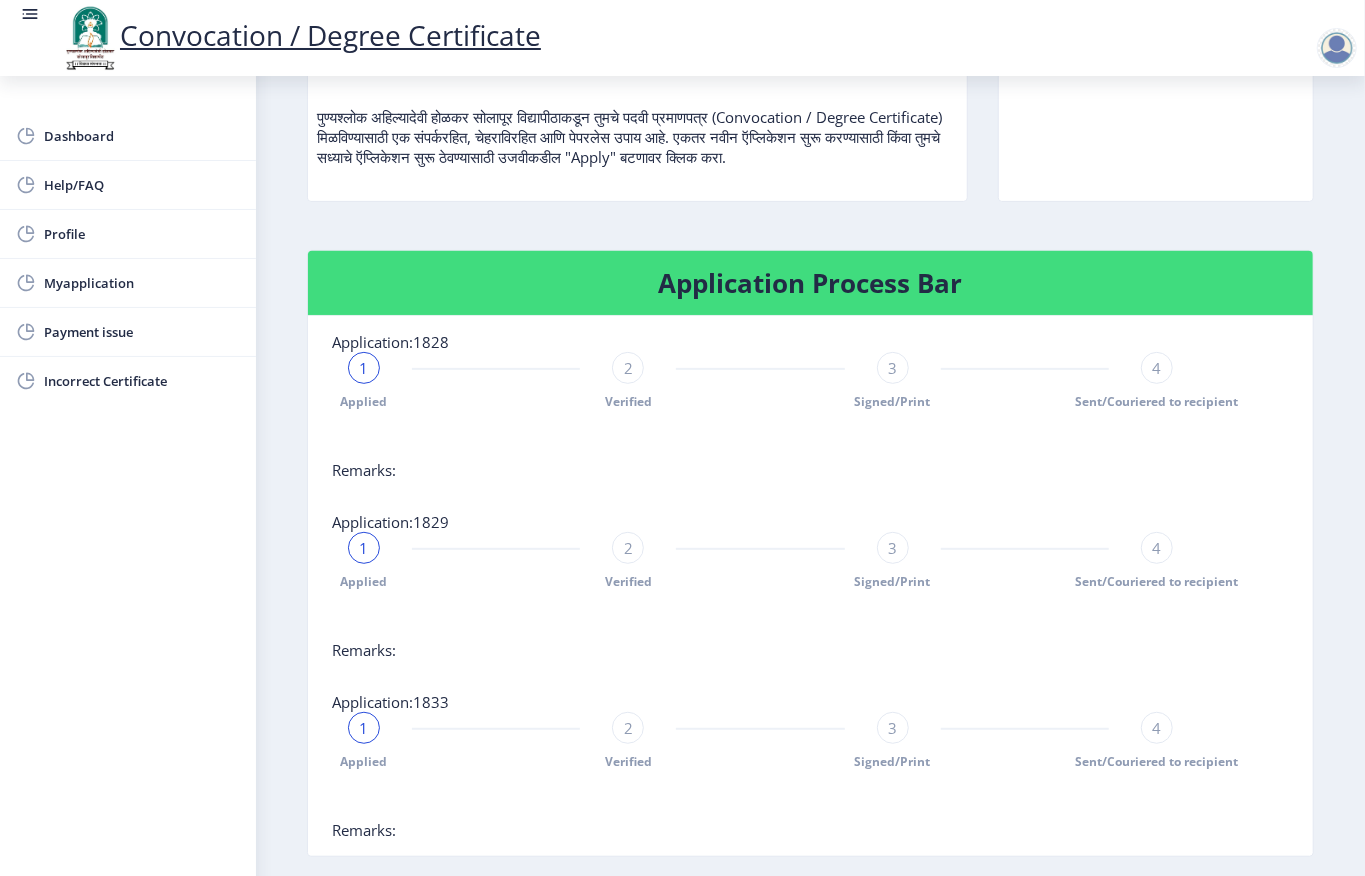 scroll, scrollTop: 400, scrollLeft: 0, axis: vertical 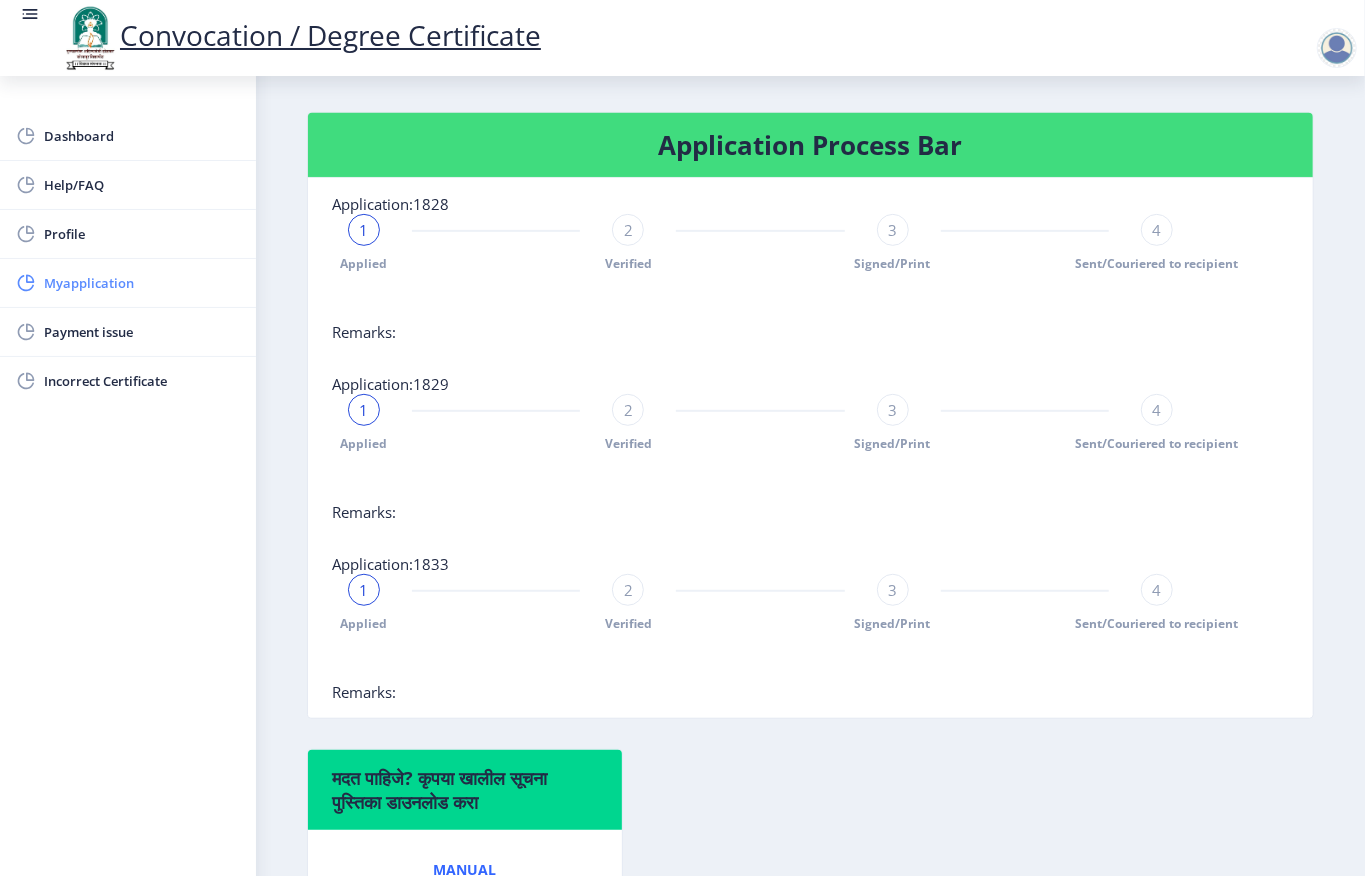 click on "Myapplication" 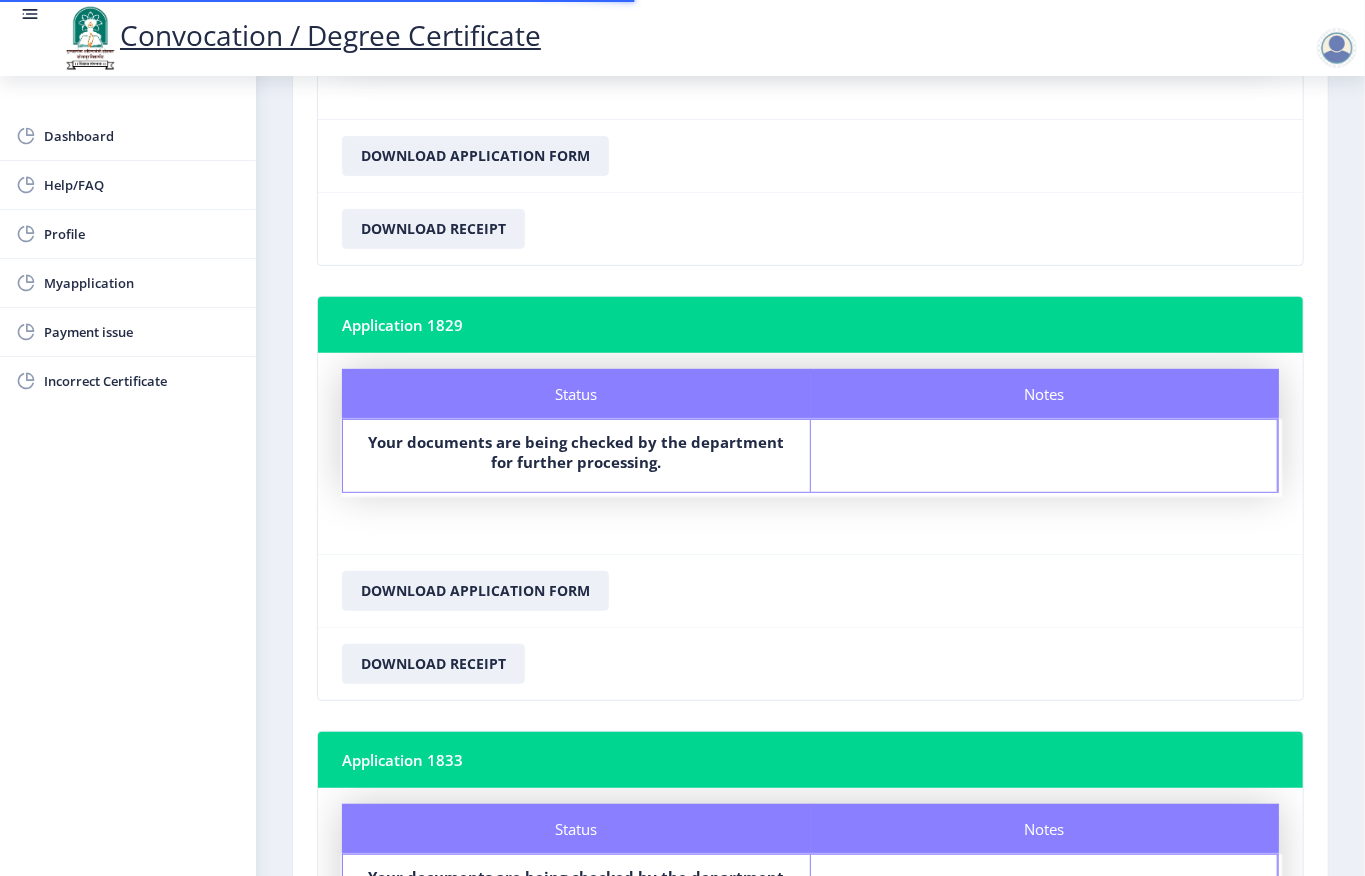scroll, scrollTop: 761, scrollLeft: 0, axis: vertical 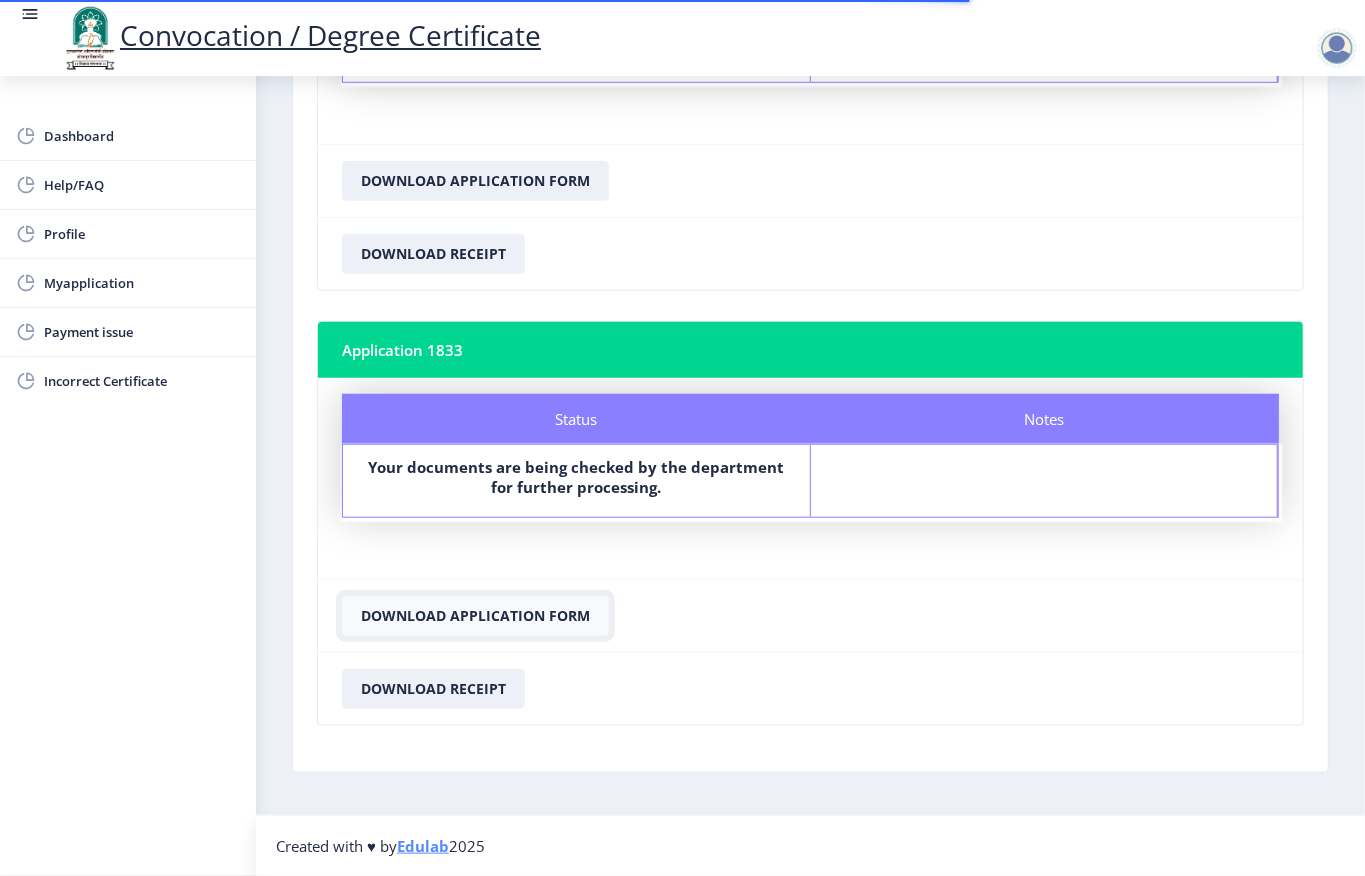click on "Download Application Form" 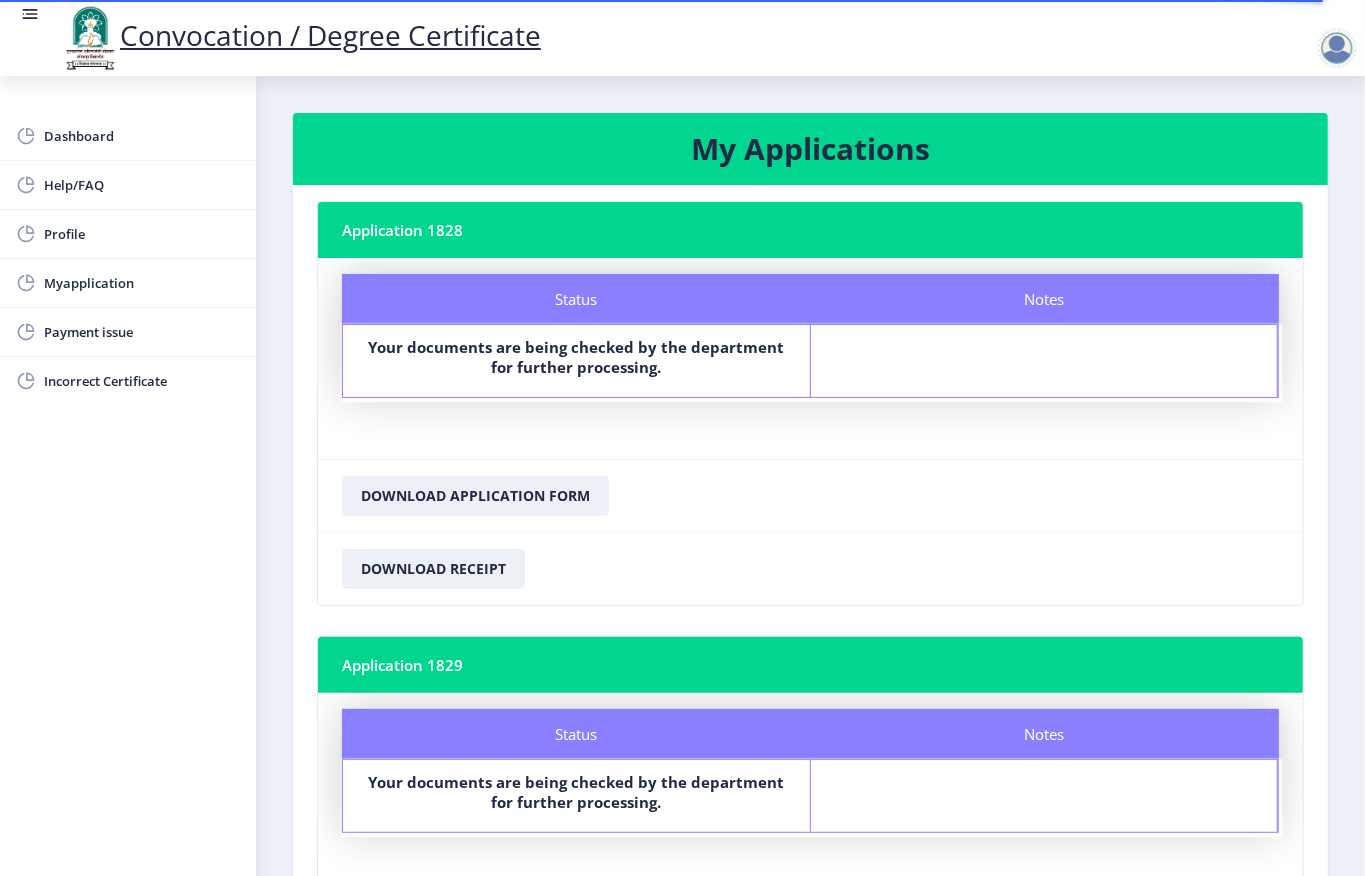 scroll, scrollTop: 761, scrollLeft: 0, axis: vertical 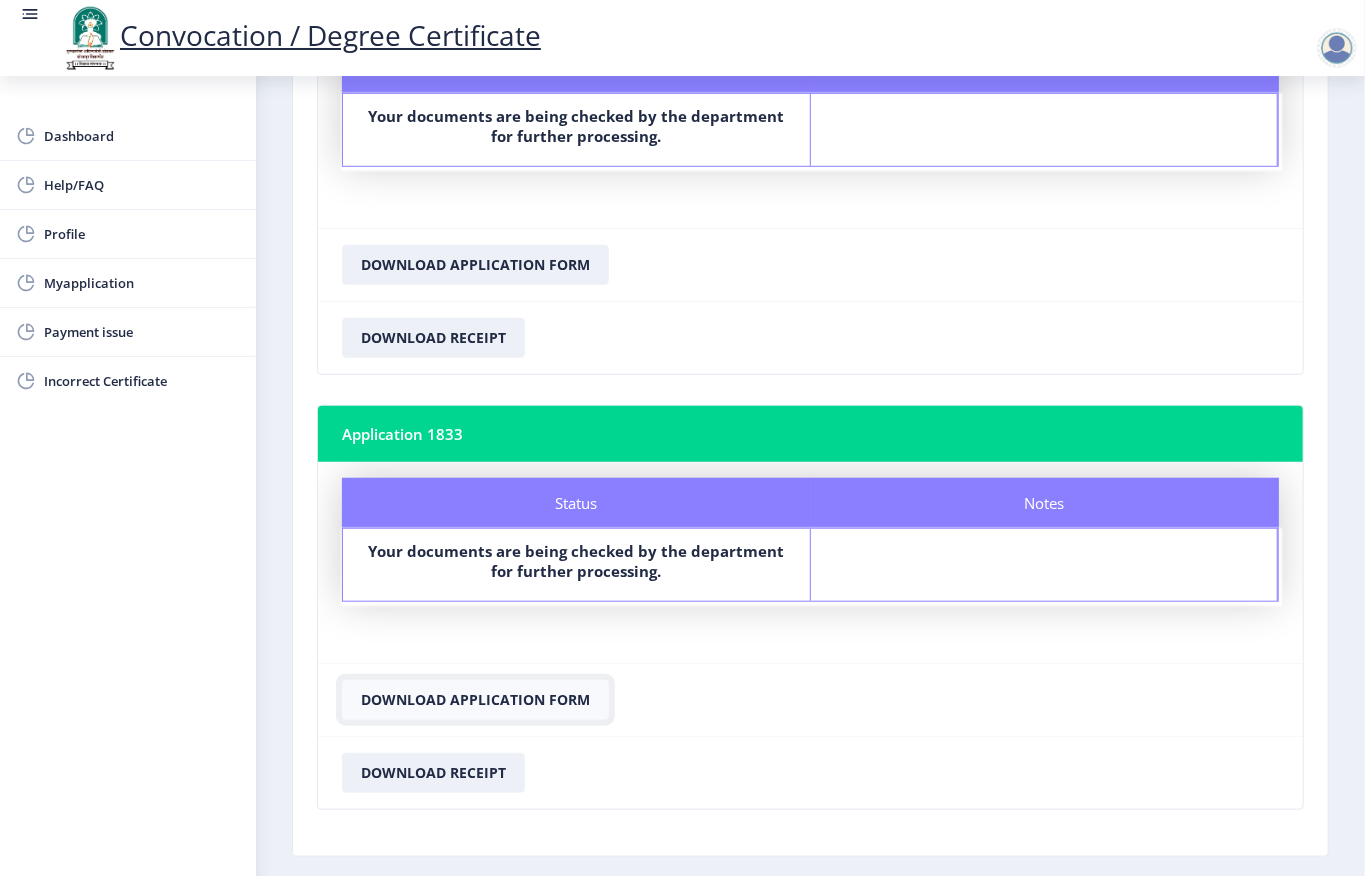 click on "Download Application Form" 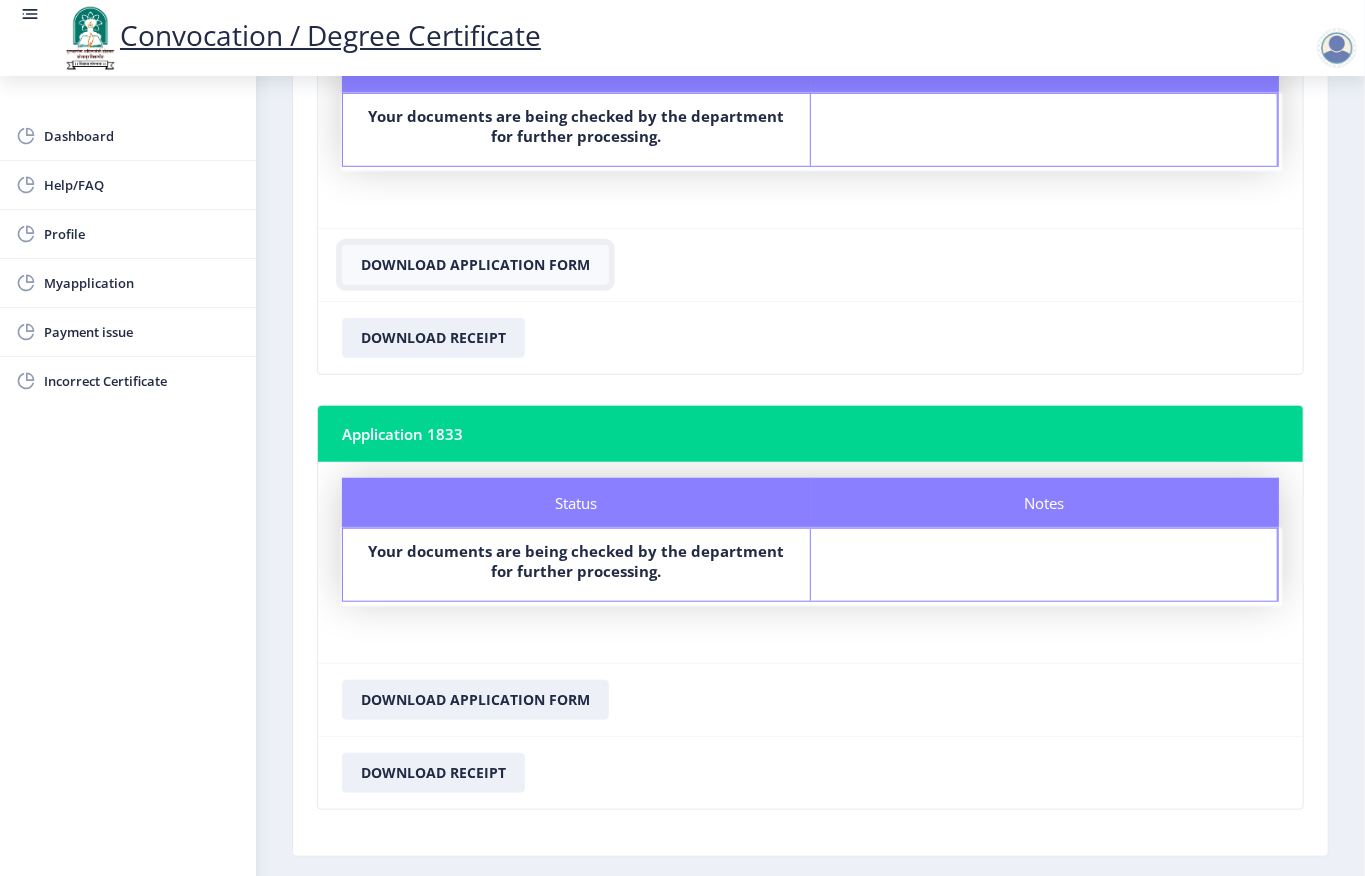 click on "Download Application Form" 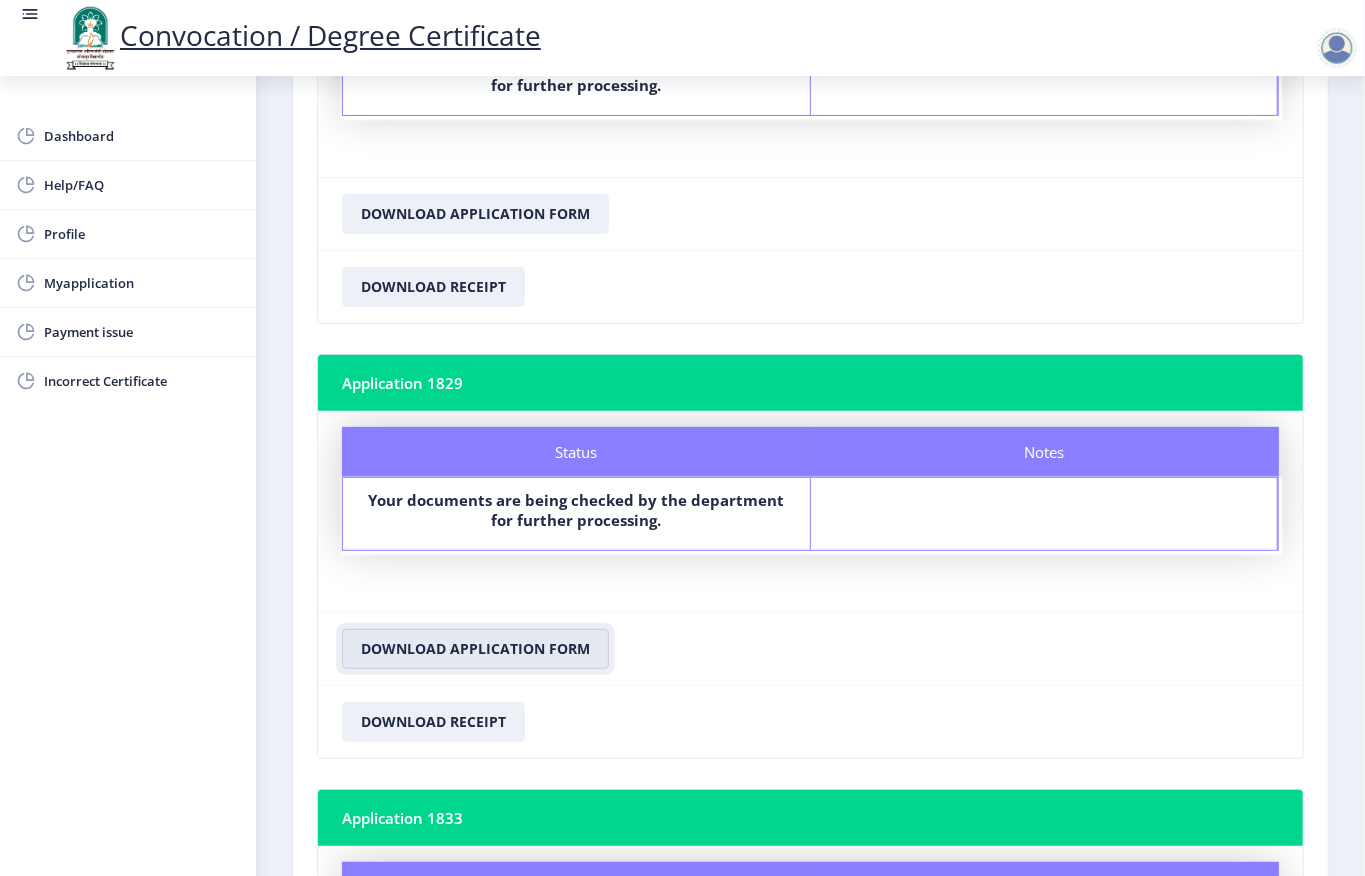 scroll, scrollTop: 266, scrollLeft: 0, axis: vertical 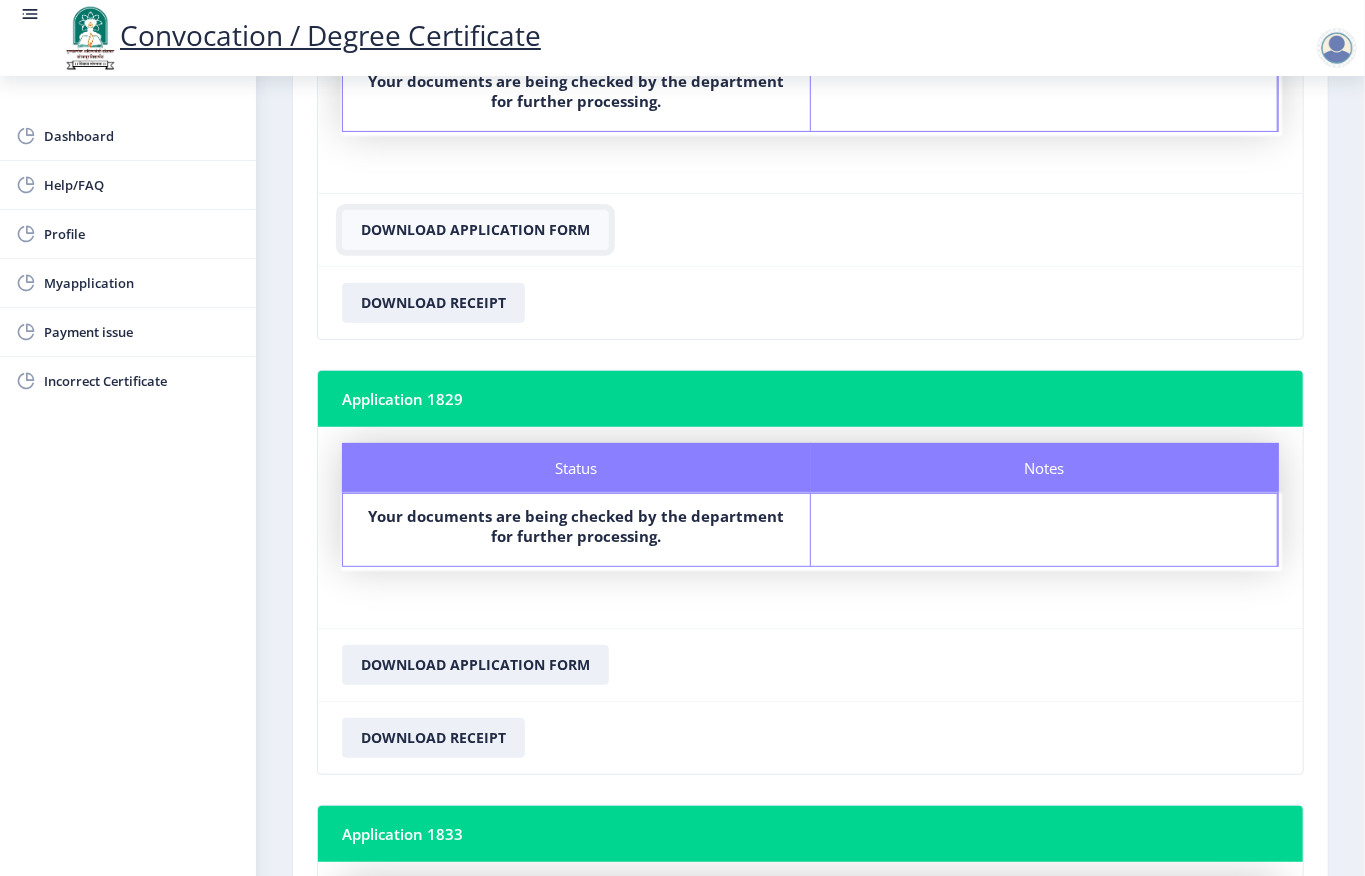 click on "Download Application Form" 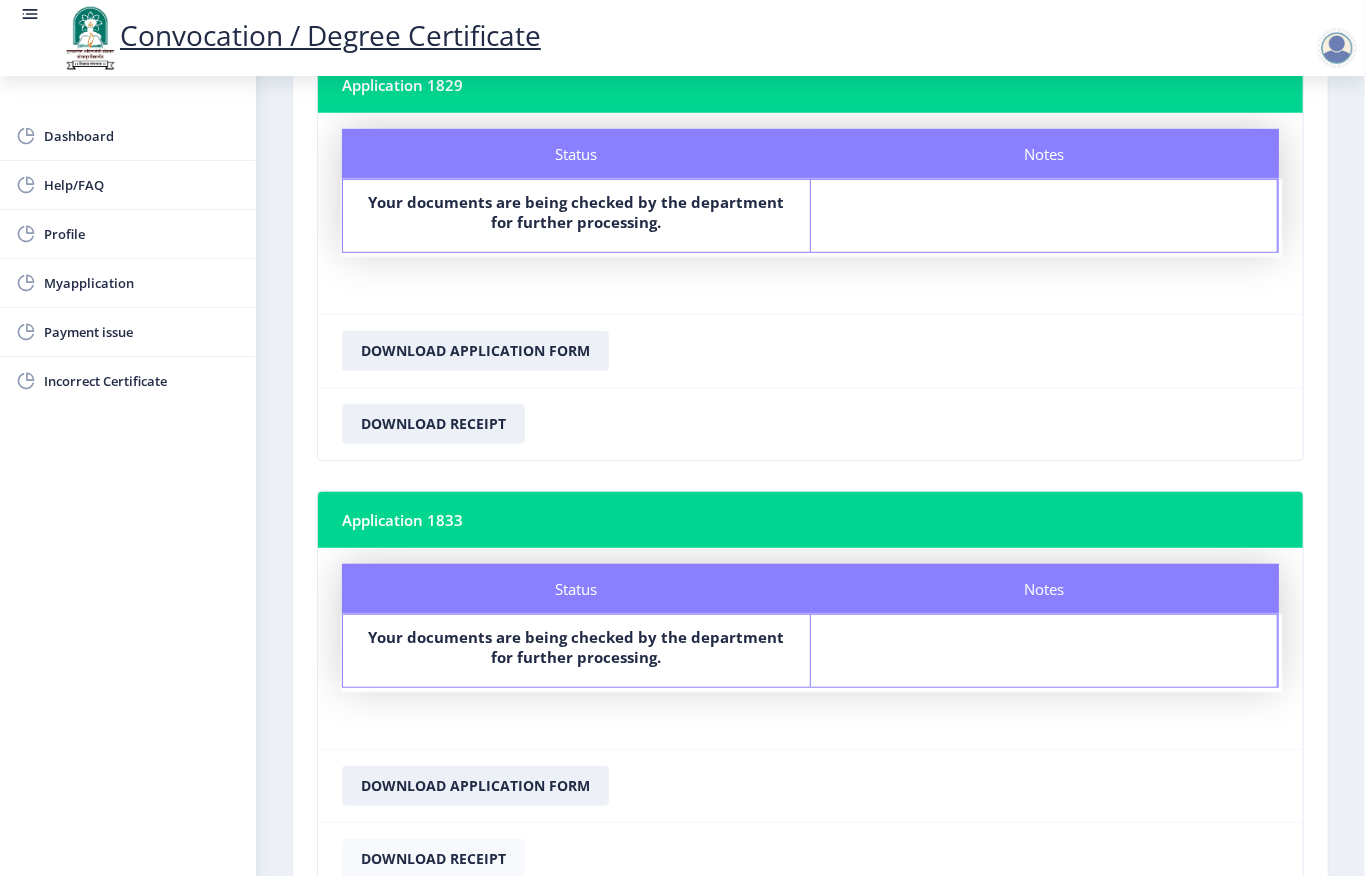 scroll, scrollTop: 761, scrollLeft: 0, axis: vertical 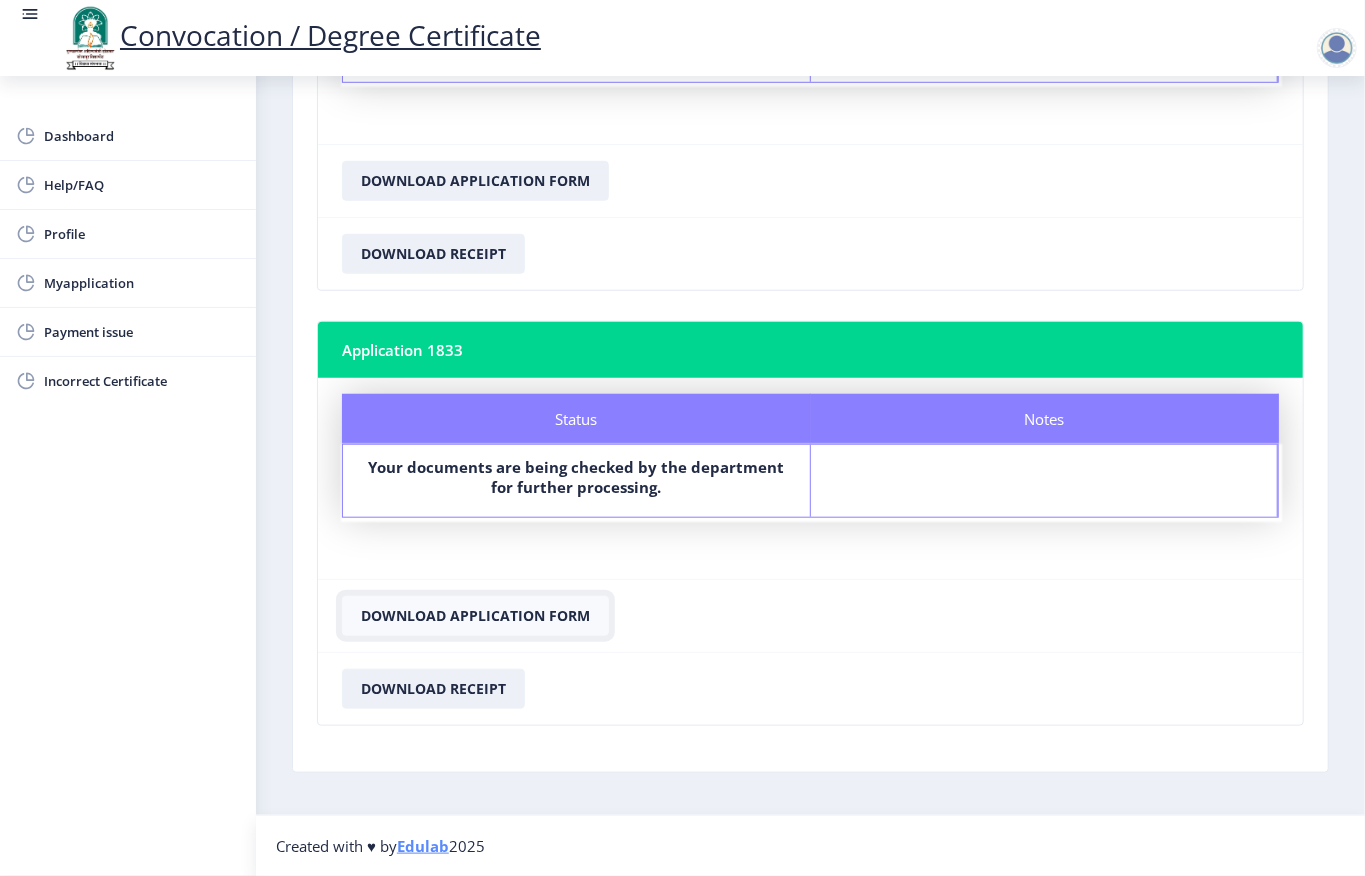 click on "Download Application Form" 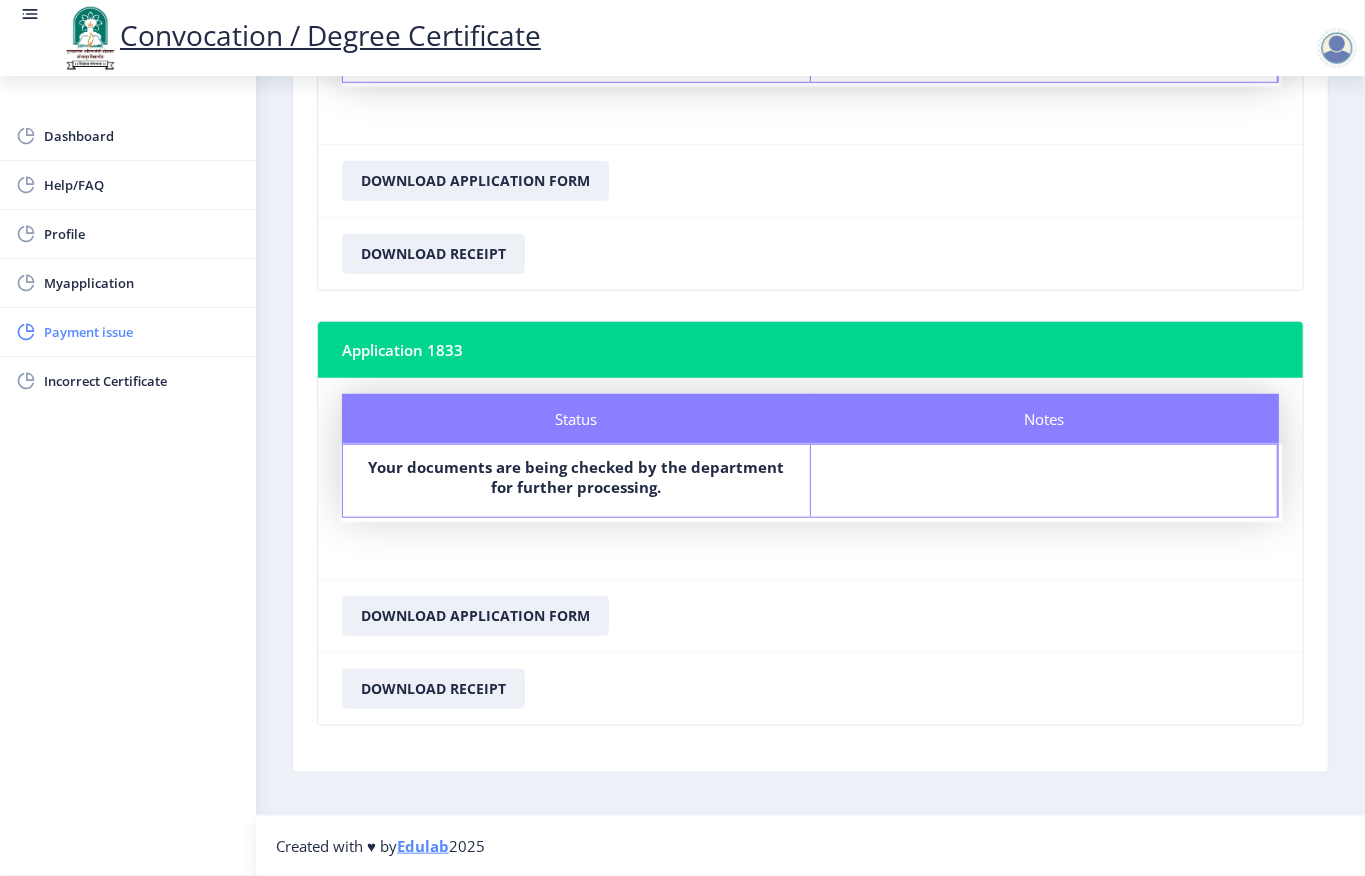 click on "Payment issue" 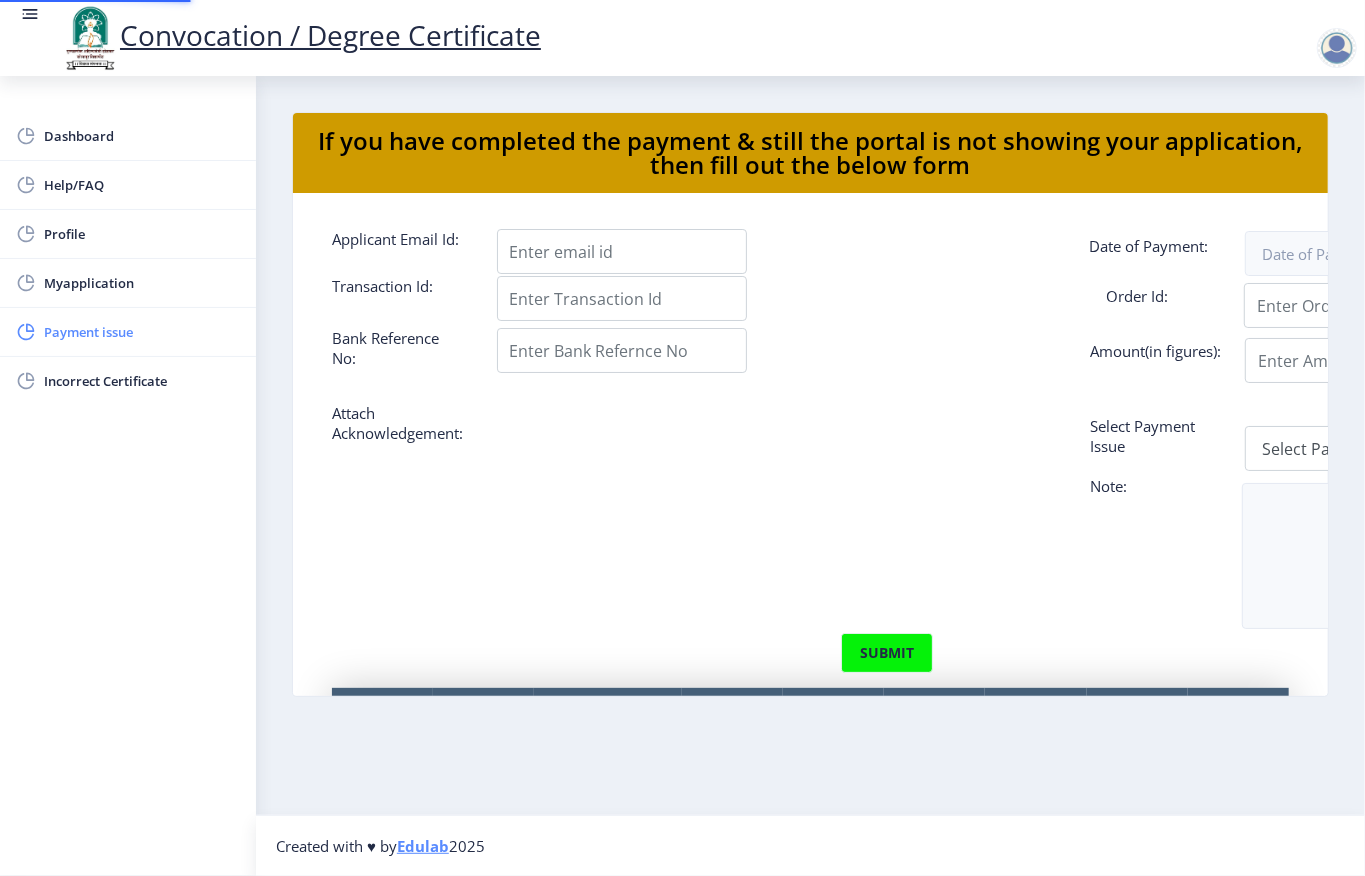 scroll, scrollTop: 0, scrollLeft: 0, axis: both 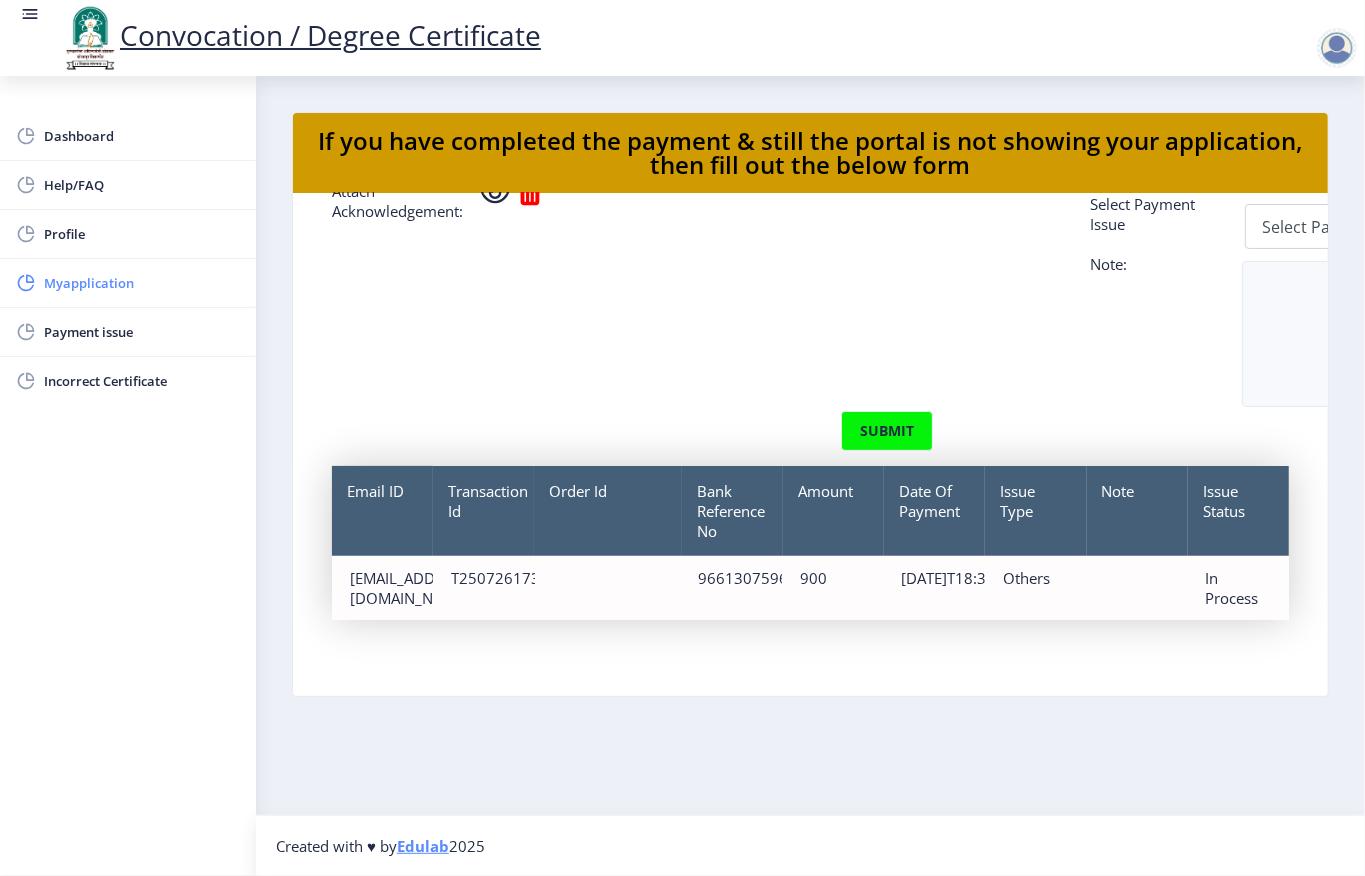 click on "Myapplication" 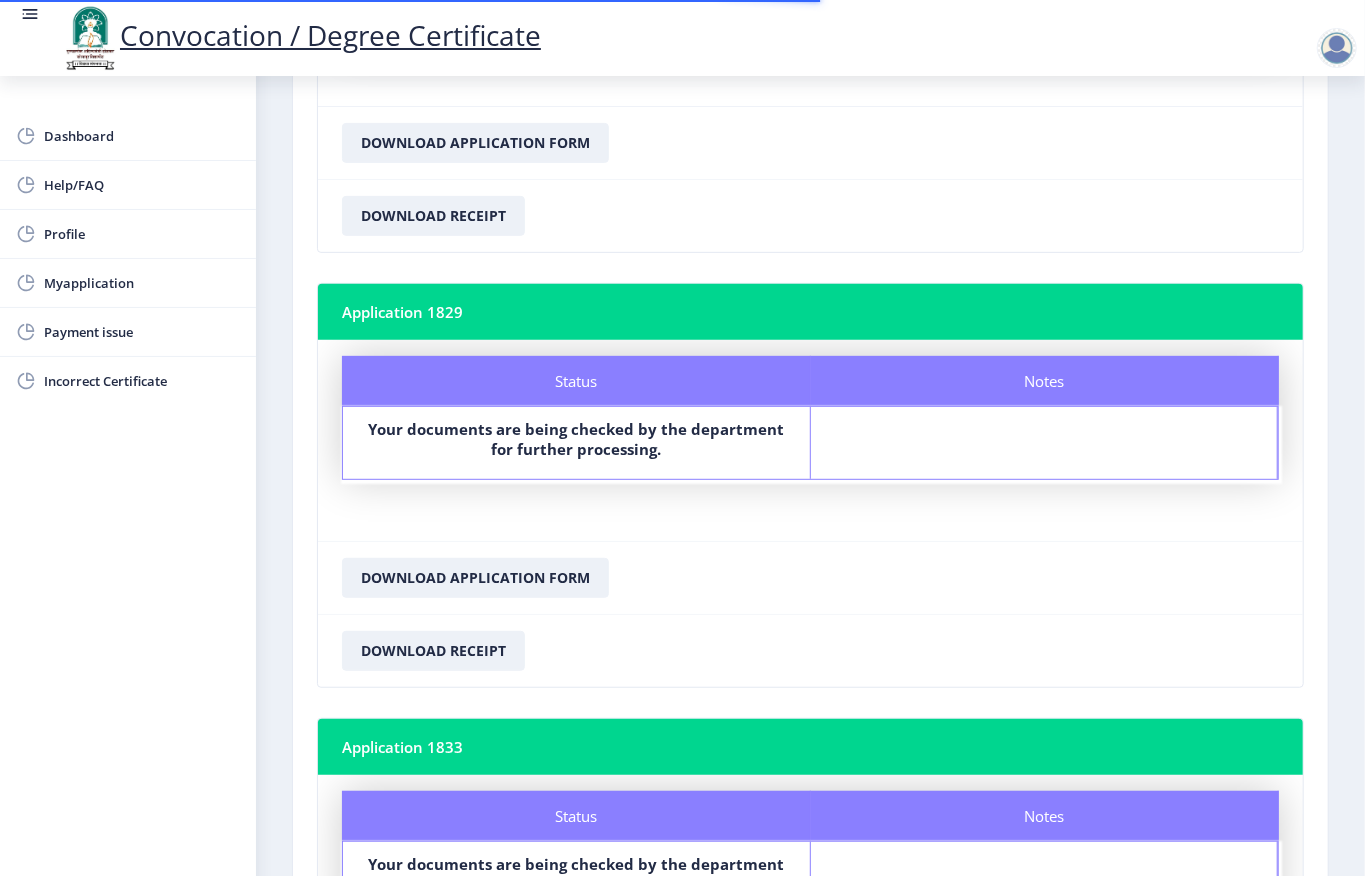 scroll, scrollTop: 761, scrollLeft: 0, axis: vertical 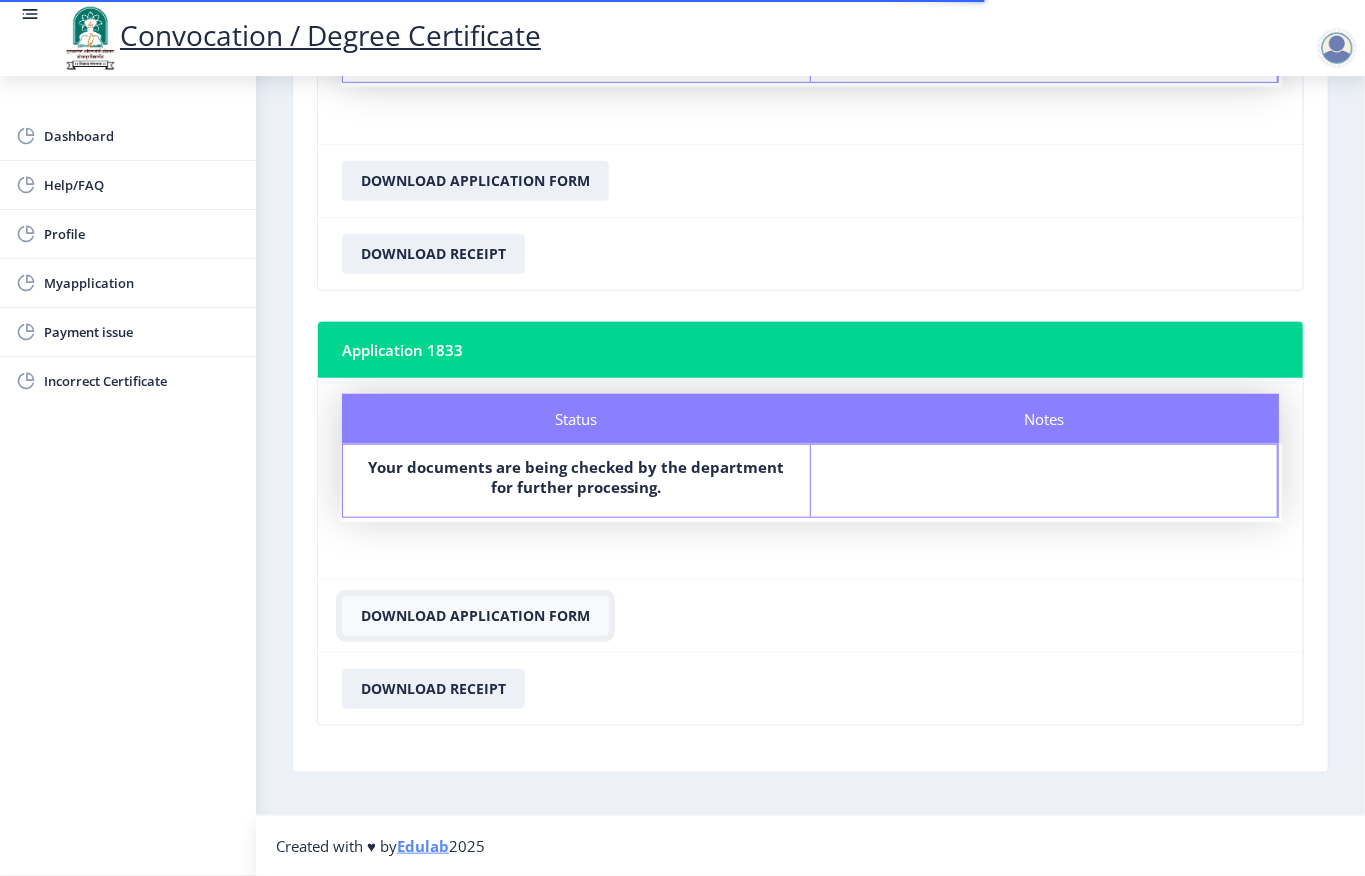 click on "Download Application Form" 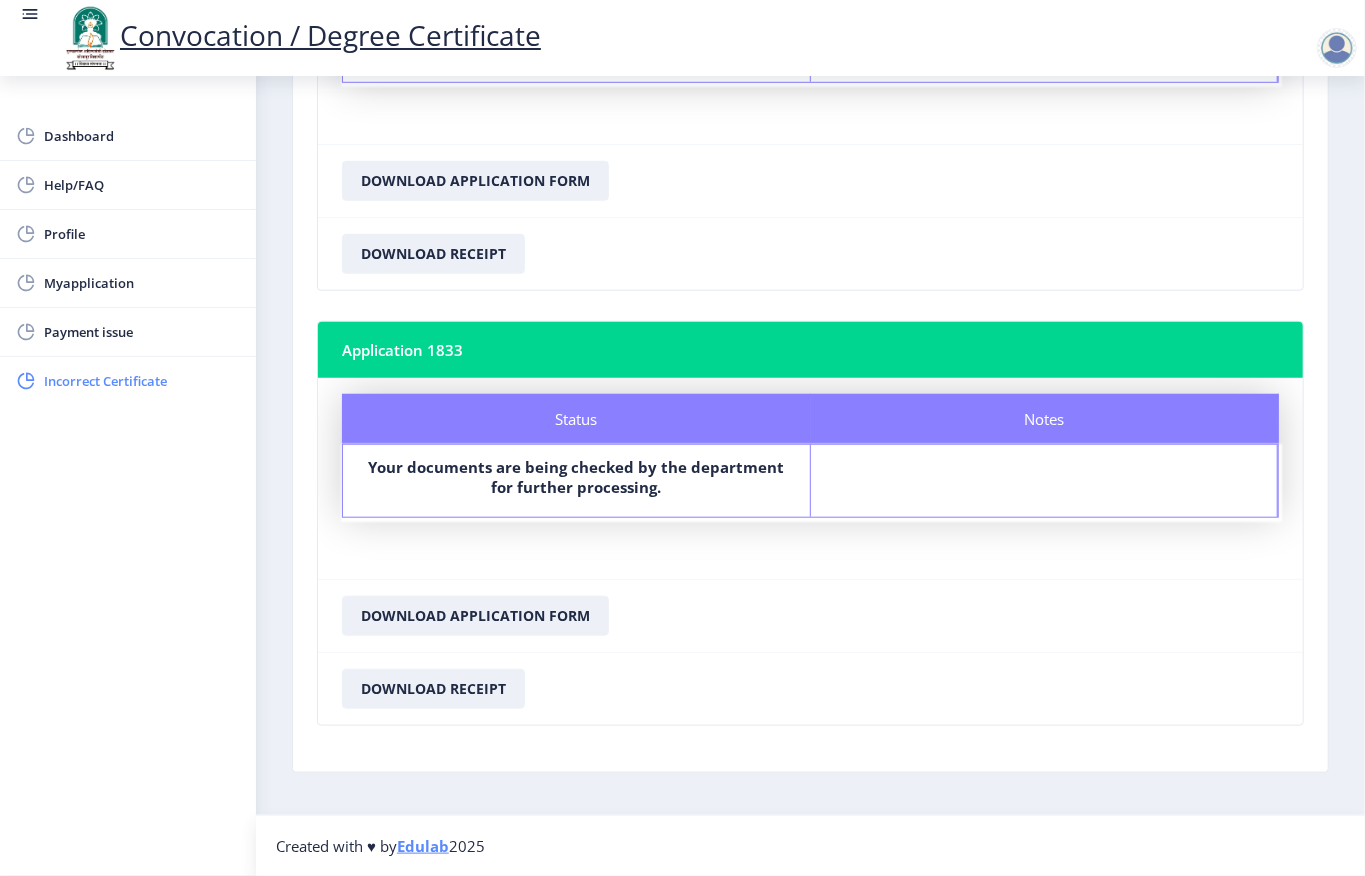 click on "Incorrect Certificate" 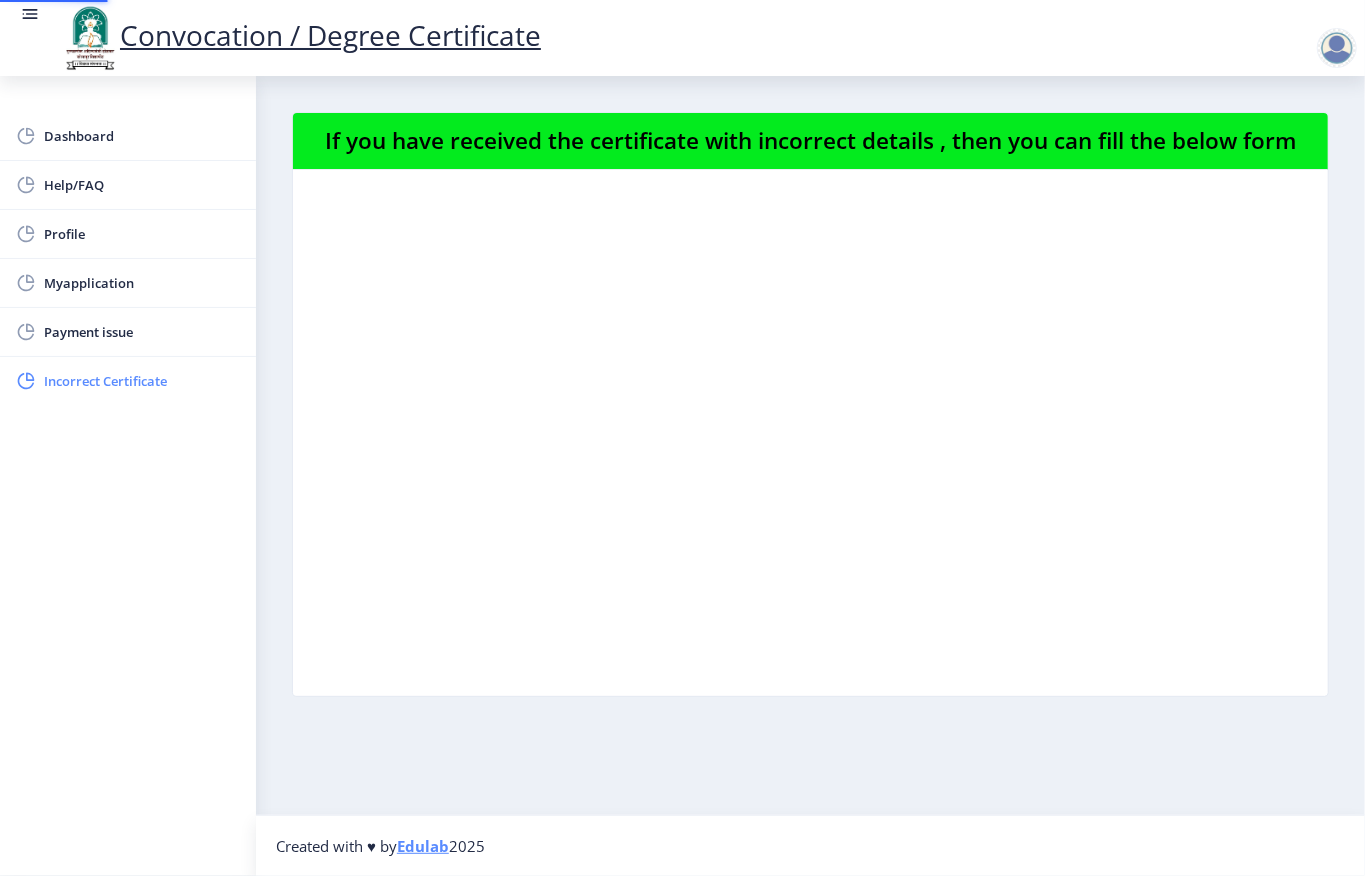 scroll, scrollTop: 0, scrollLeft: 0, axis: both 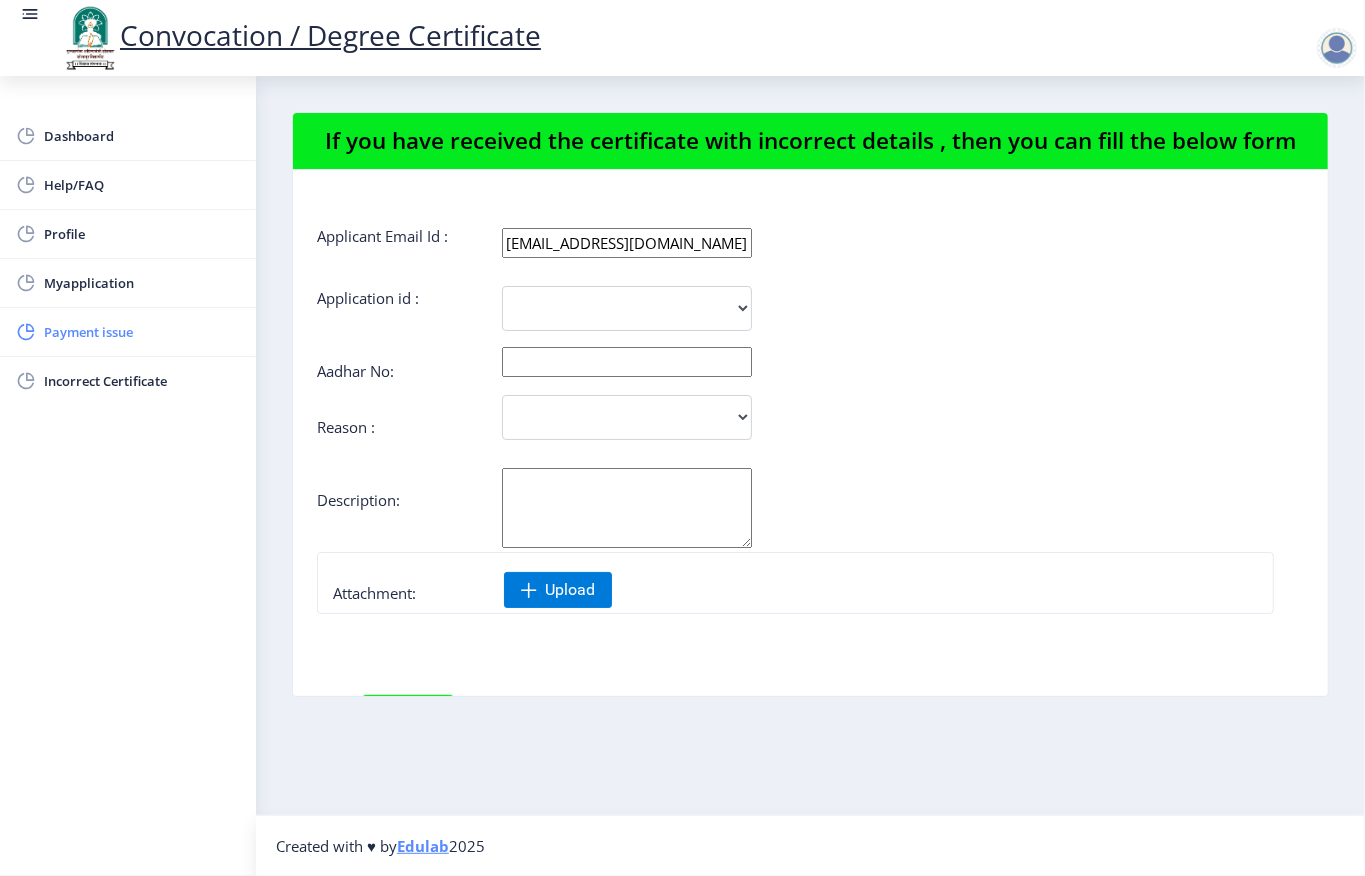 click on "Payment issue" 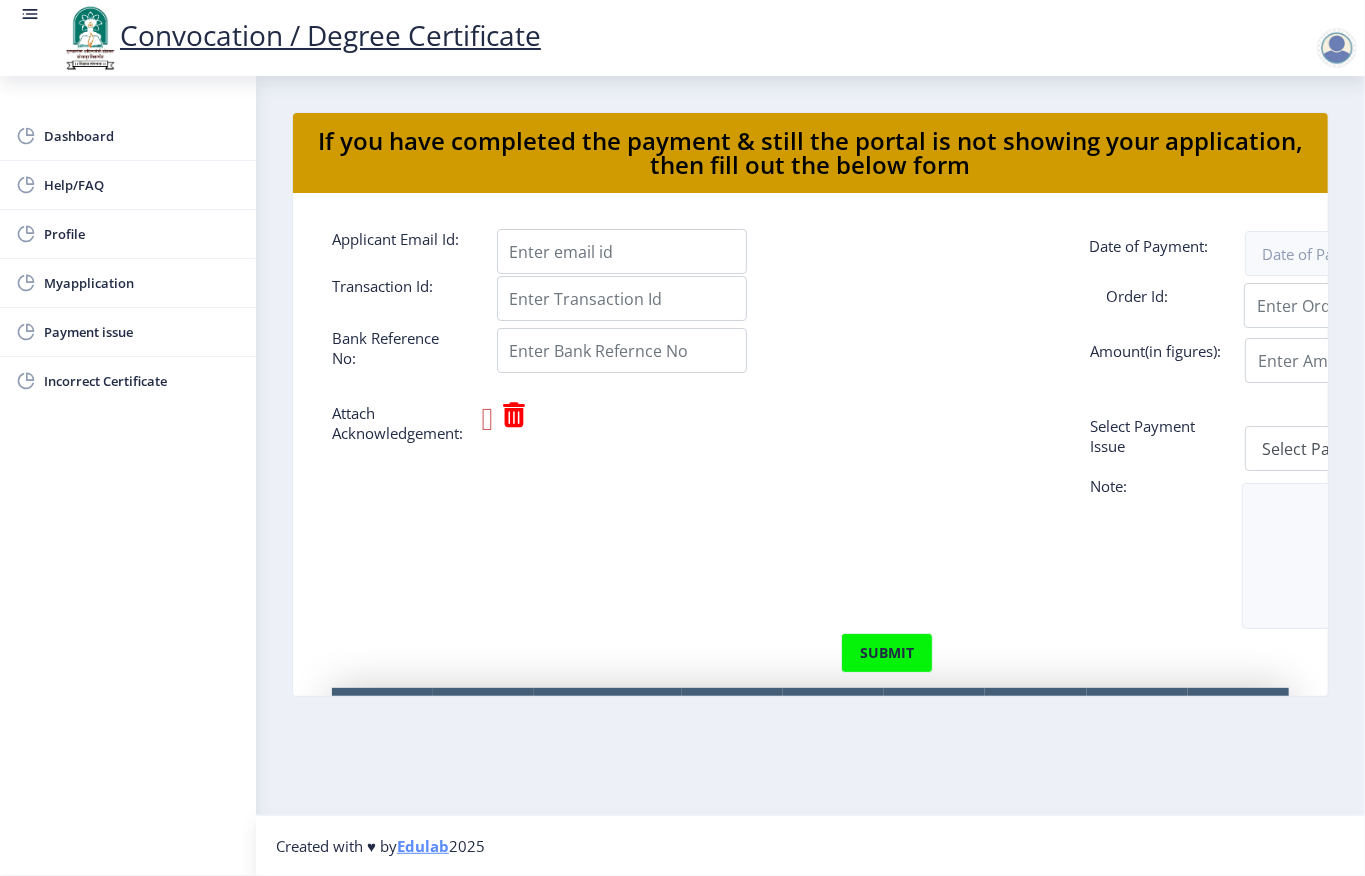 click at bounding box center [488, 419] 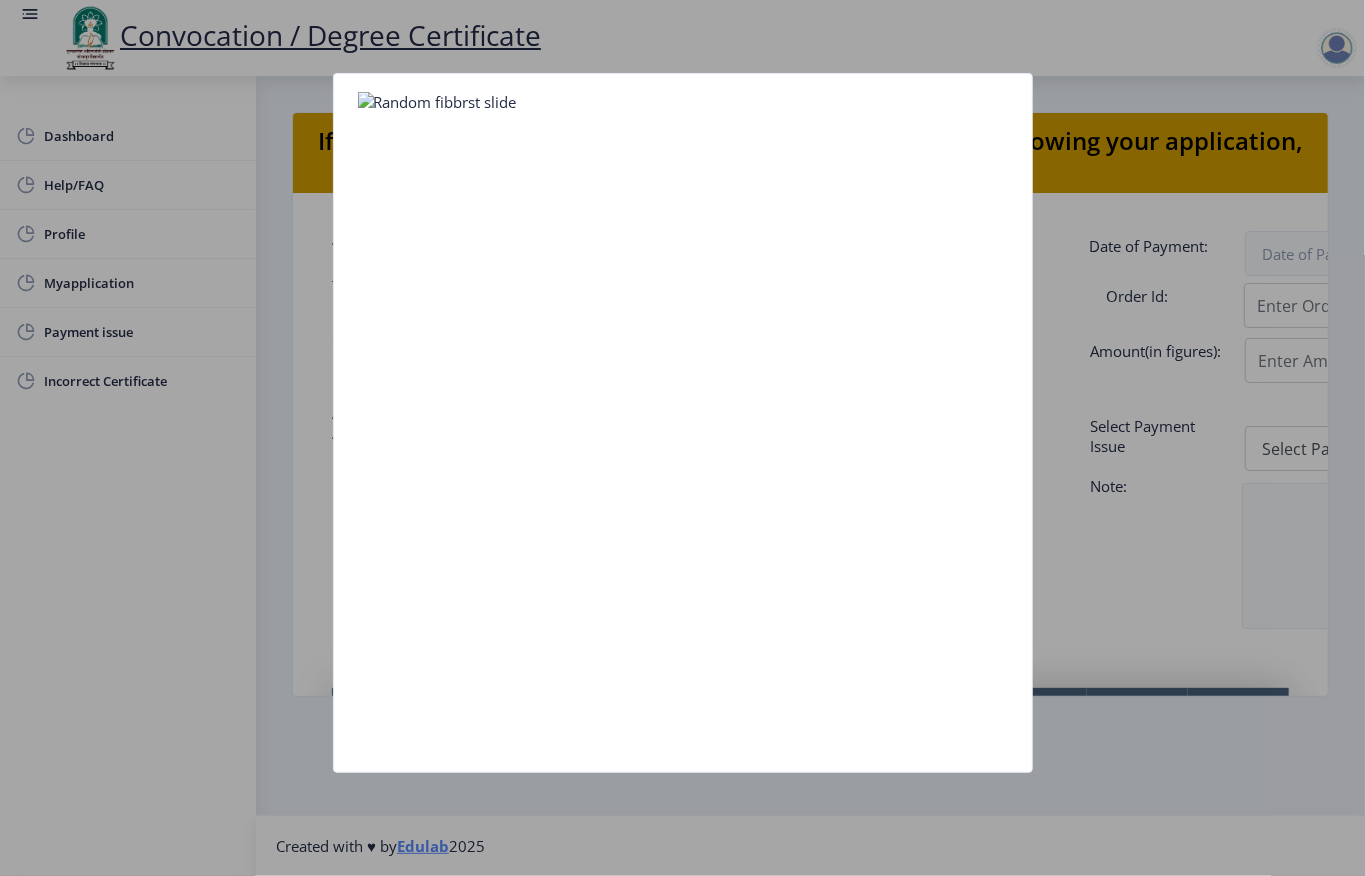 click at bounding box center [437, 102] 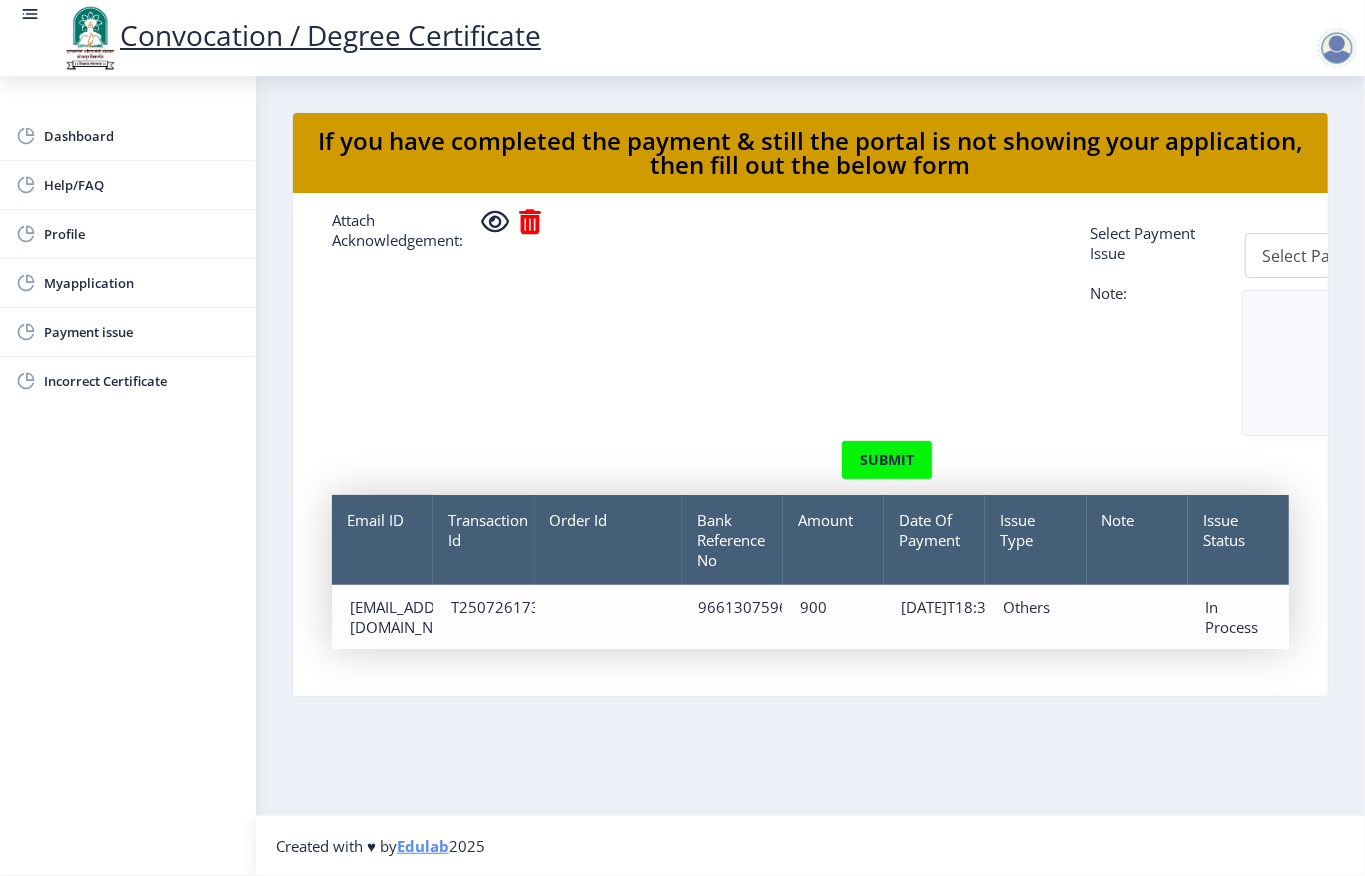 scroll, scrollTop: 226, scrollLeft: 0, axis: vertical 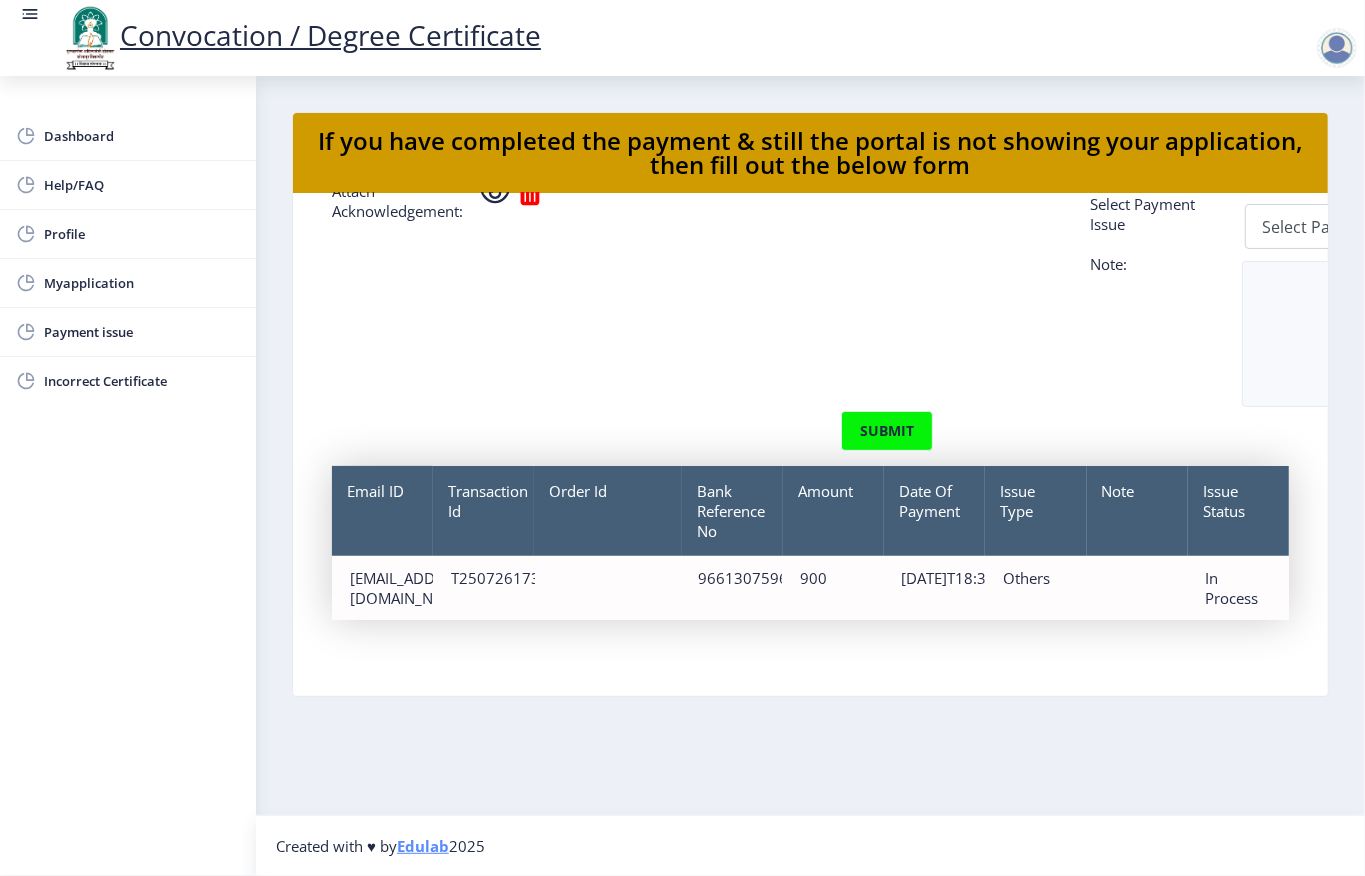 click on "Amount 900" 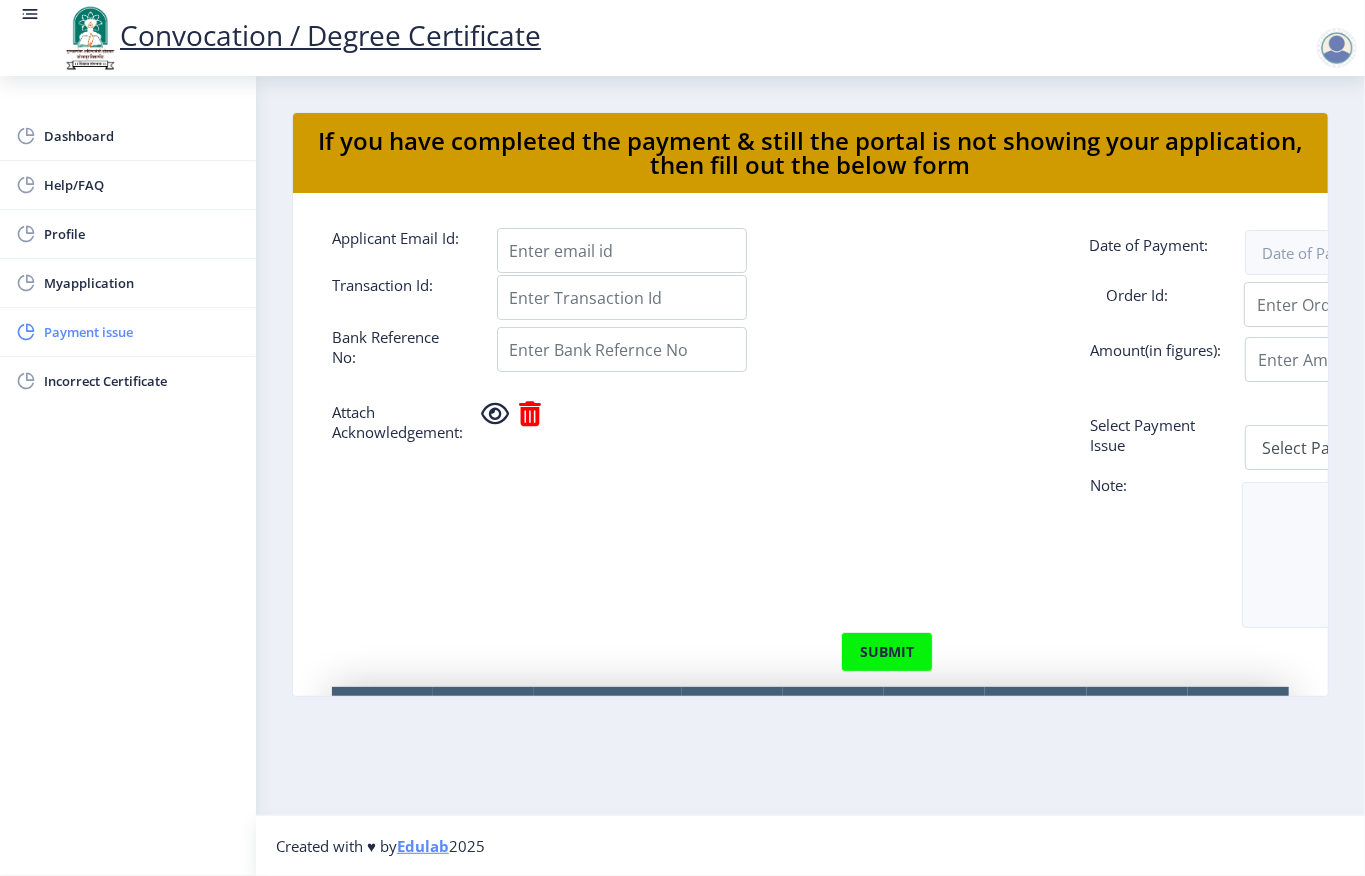 scroll, scrollTop: 0, scrollLeft: 0, axis: both 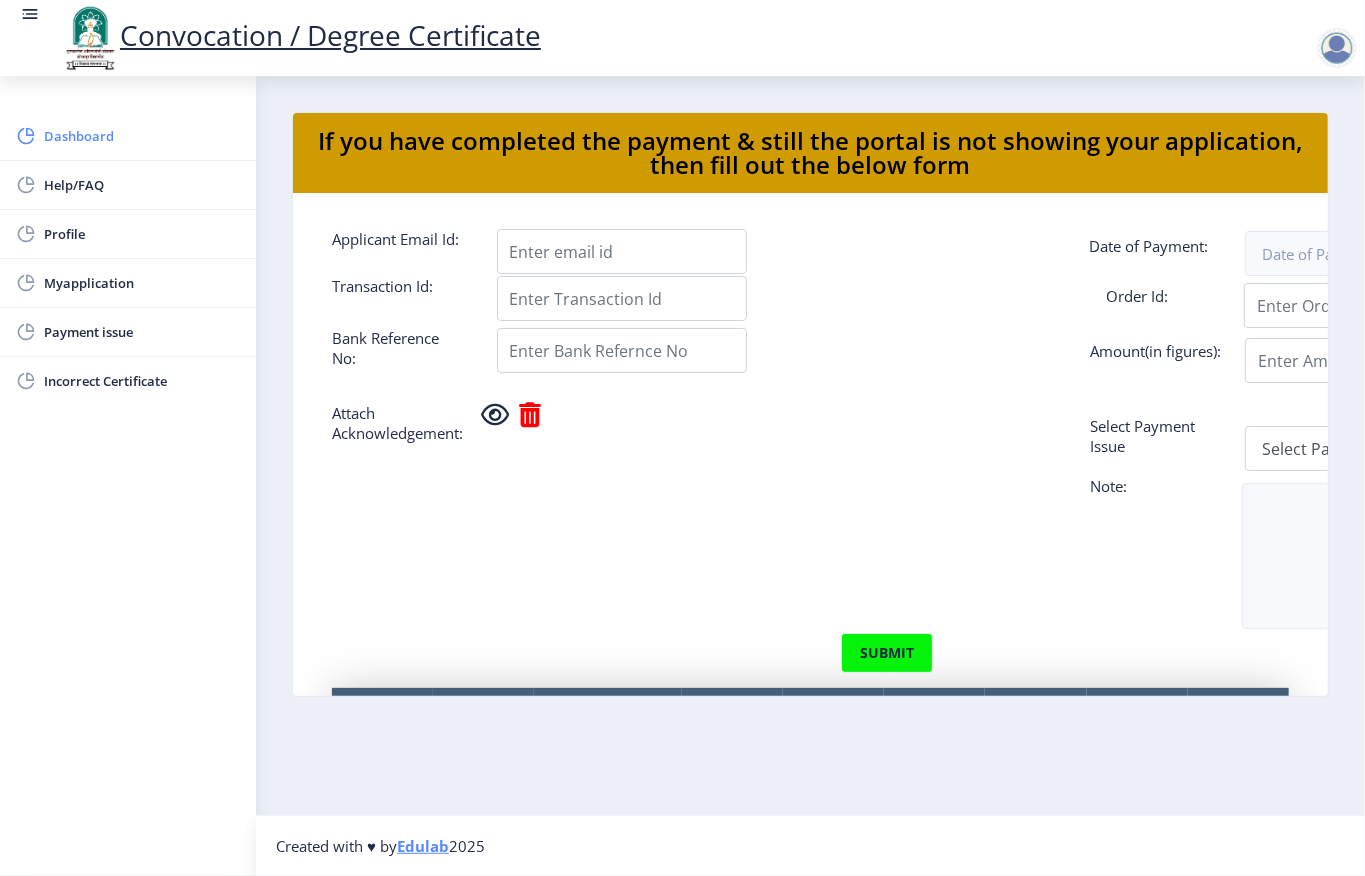 click on "Dashboard" 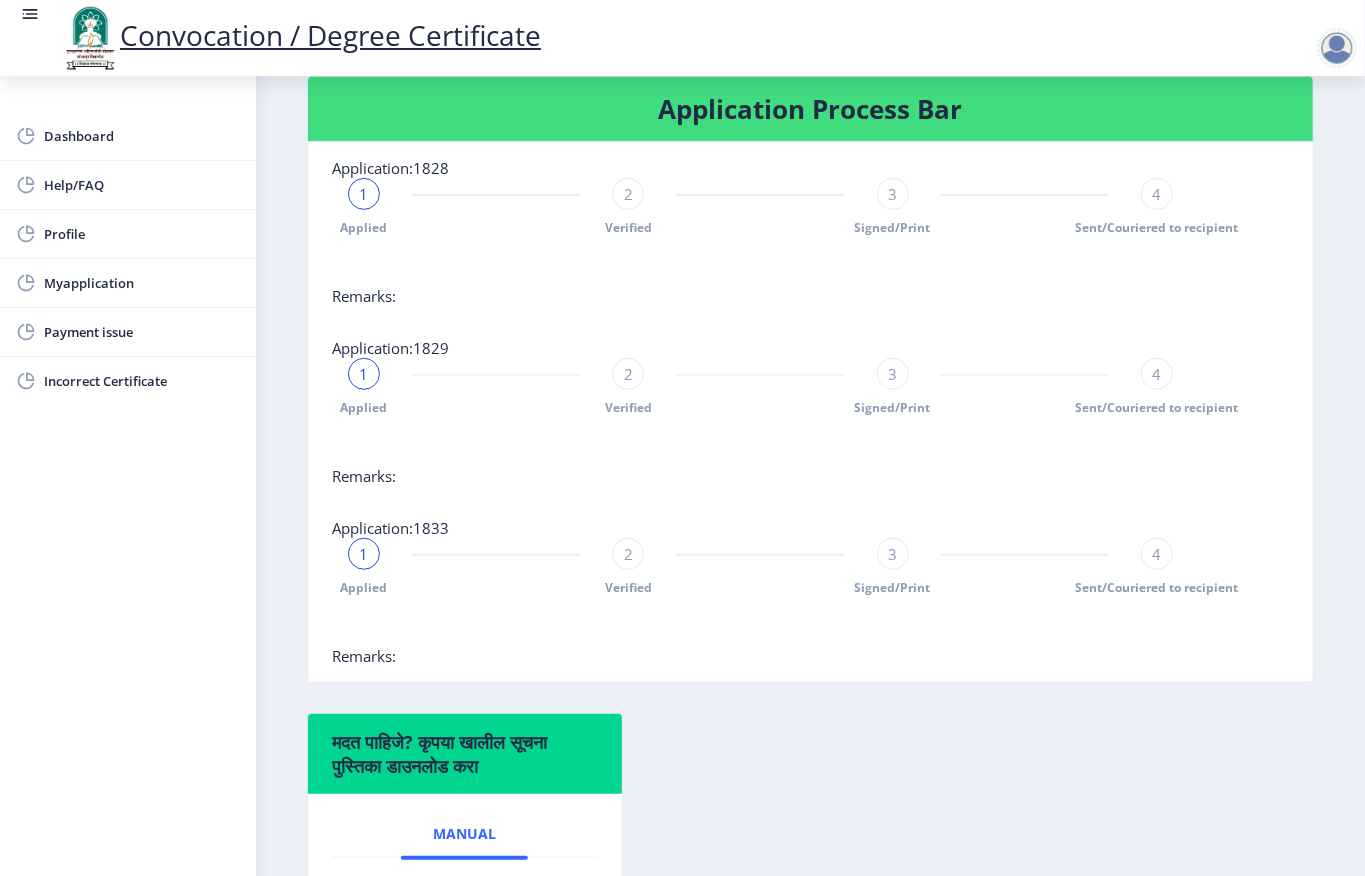 scroll, scrollTop: 400, scrollLeft: 0, axis: vertical 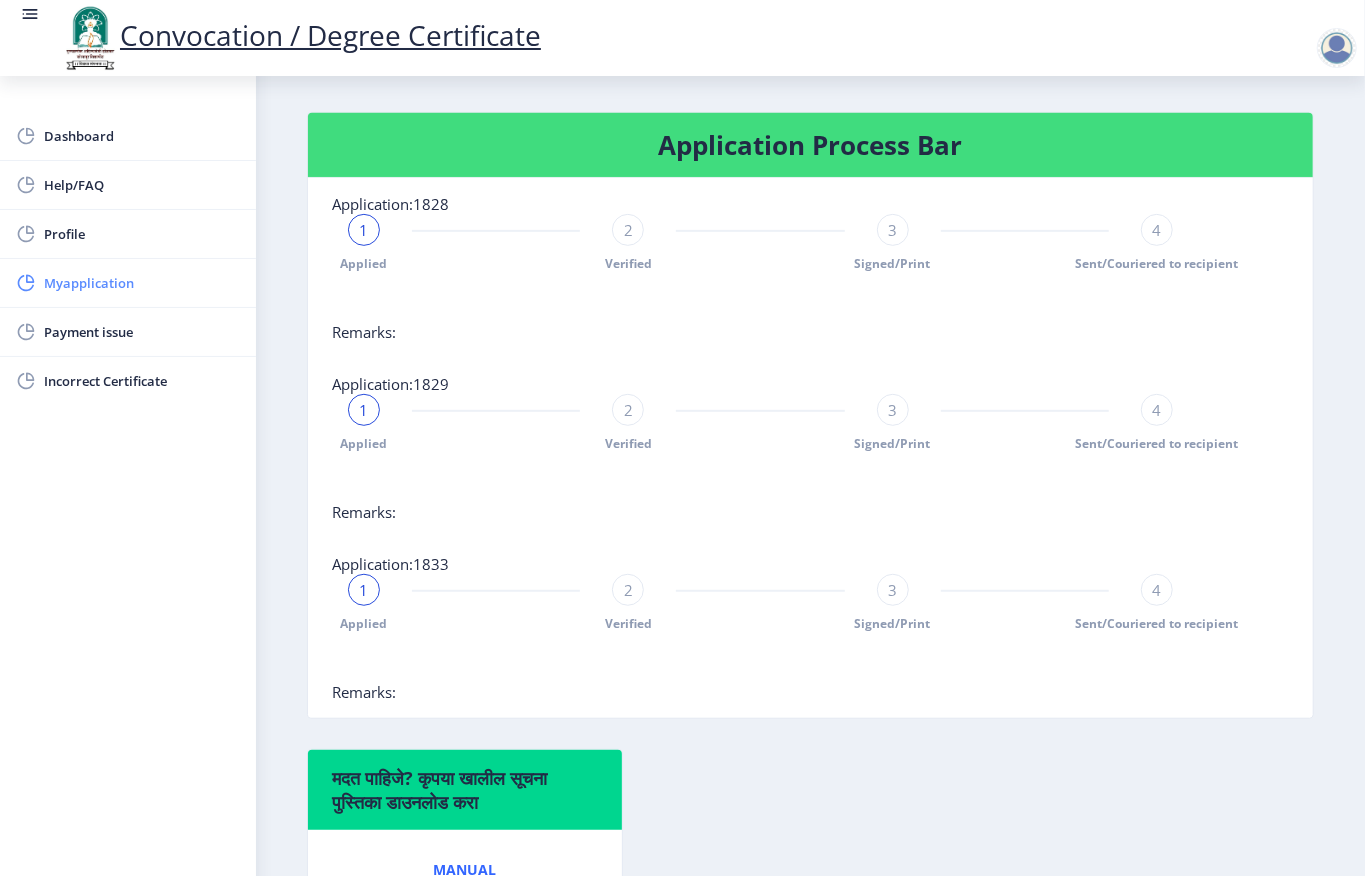 click on "Myapplication" 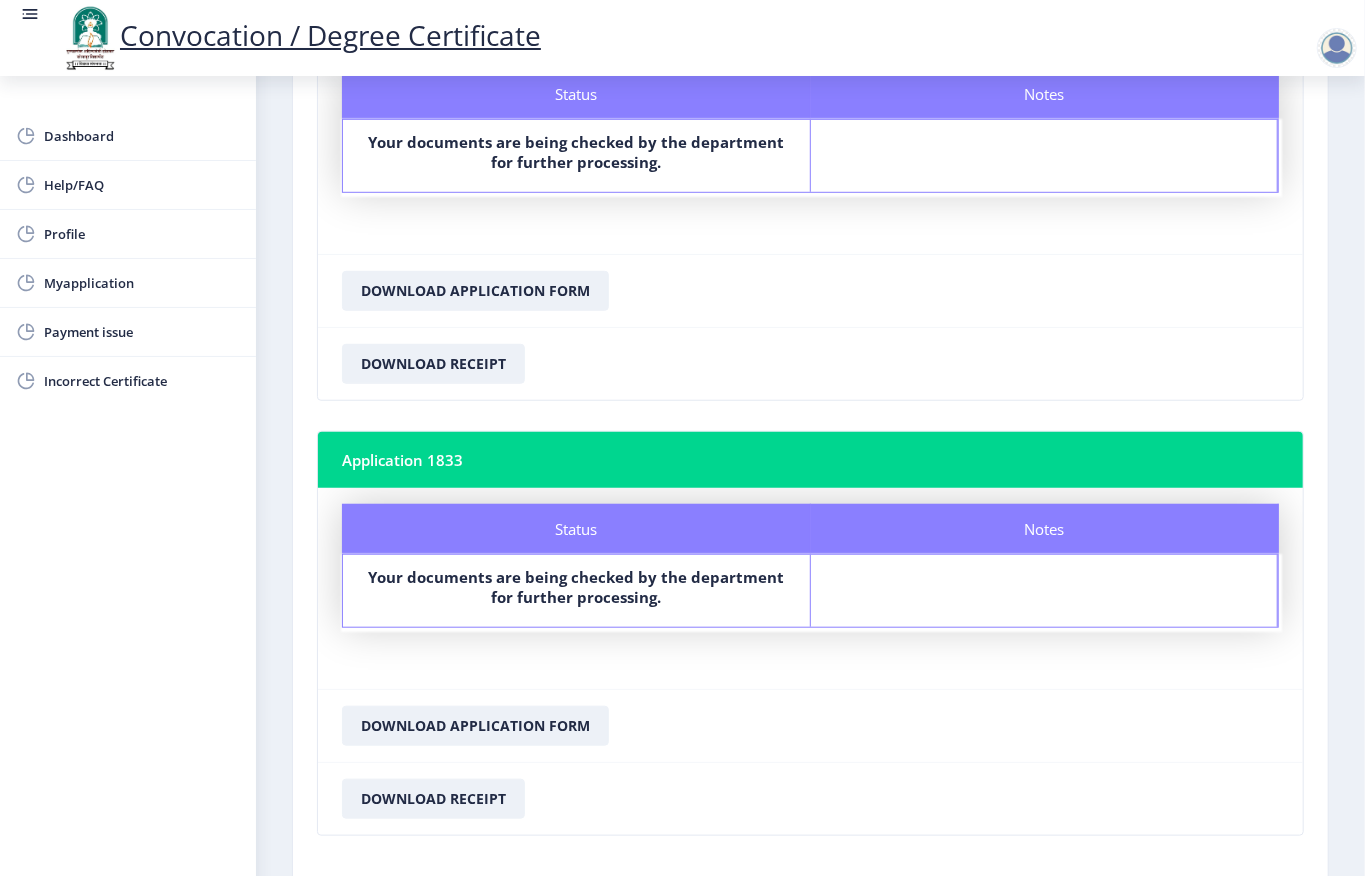 scroll, scrollTop: 761, scrollLeft: 0, axis: vertical 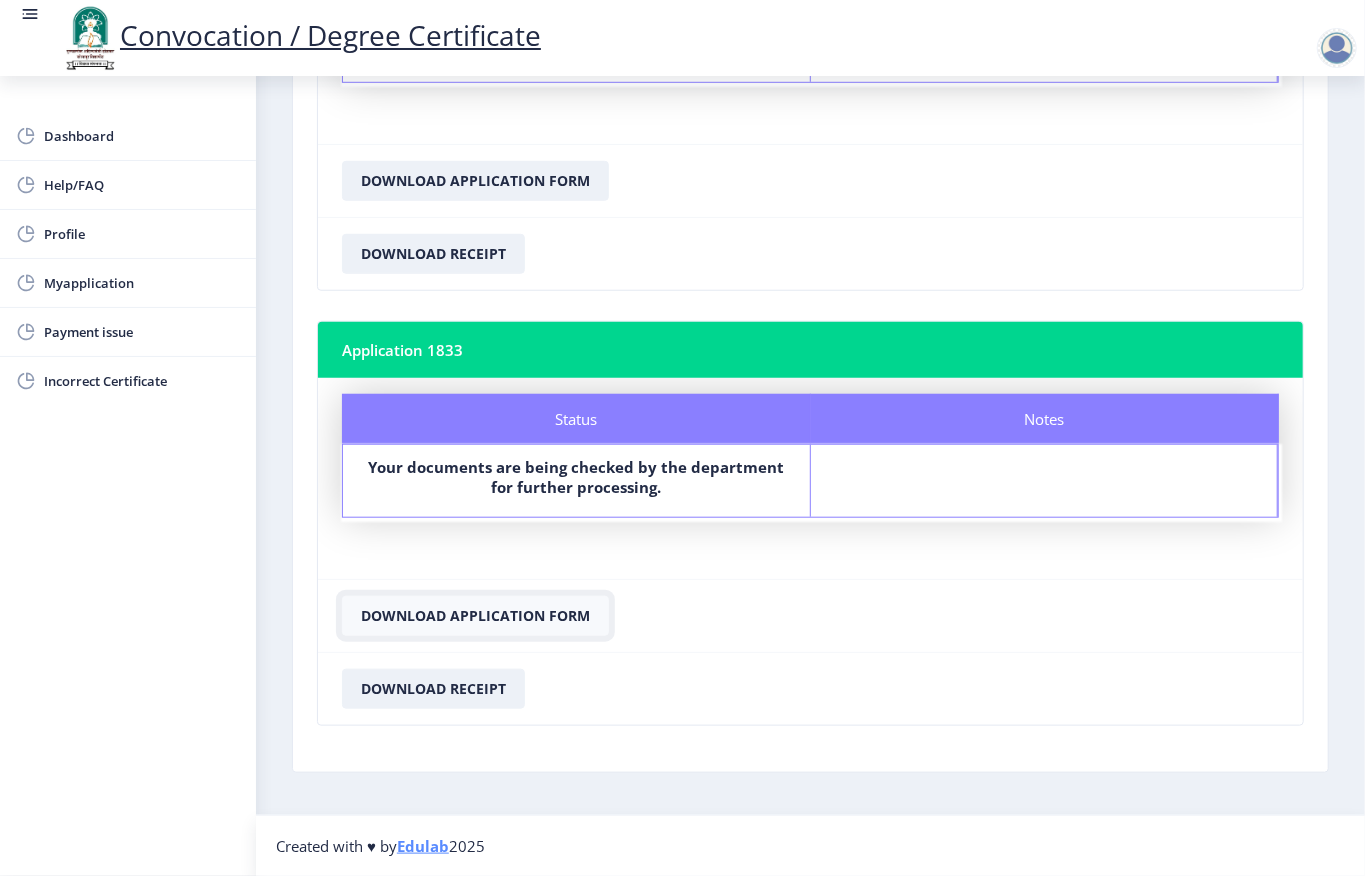 click on "Download Application Form" 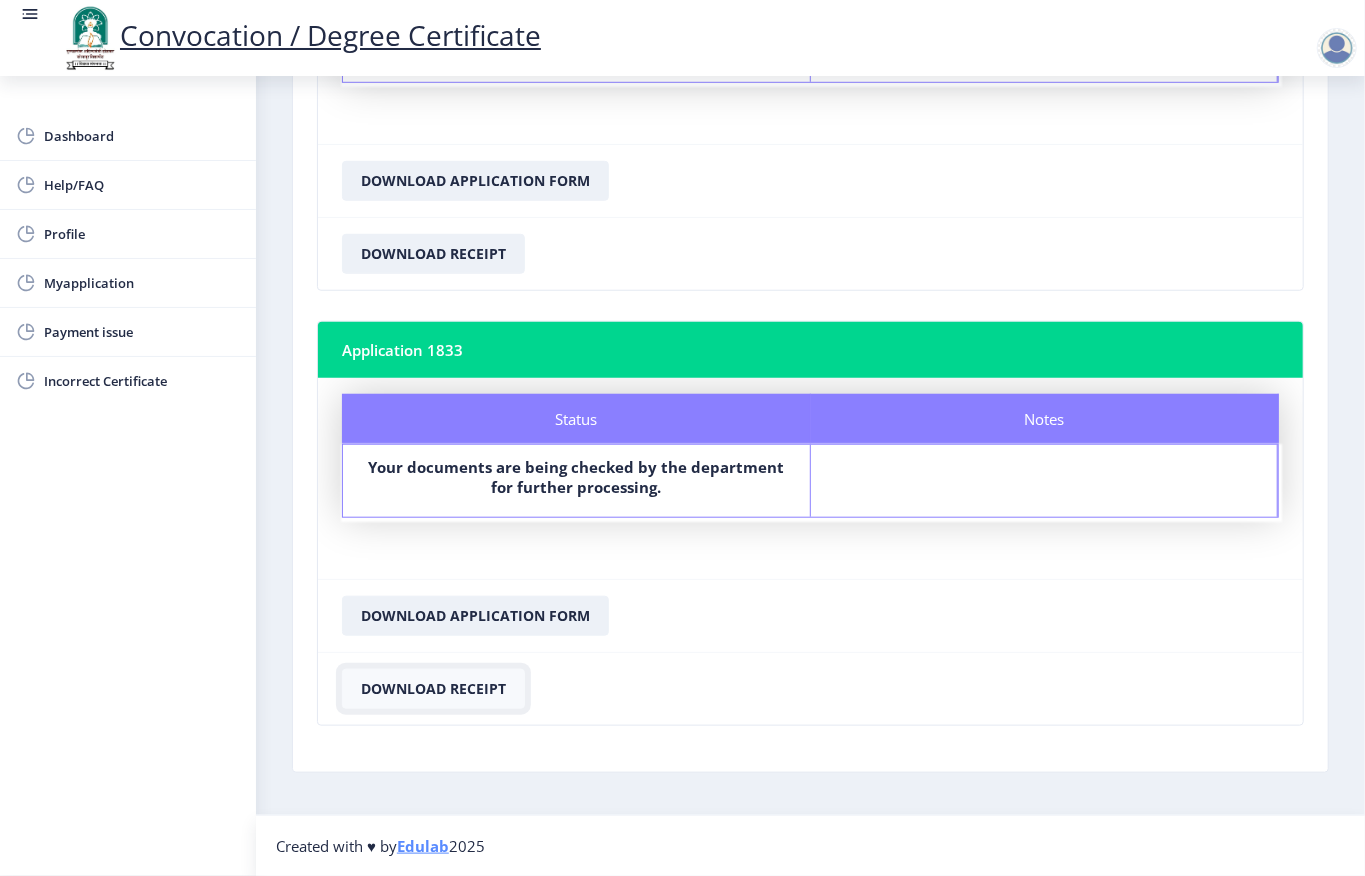 click on "Download Receipt" 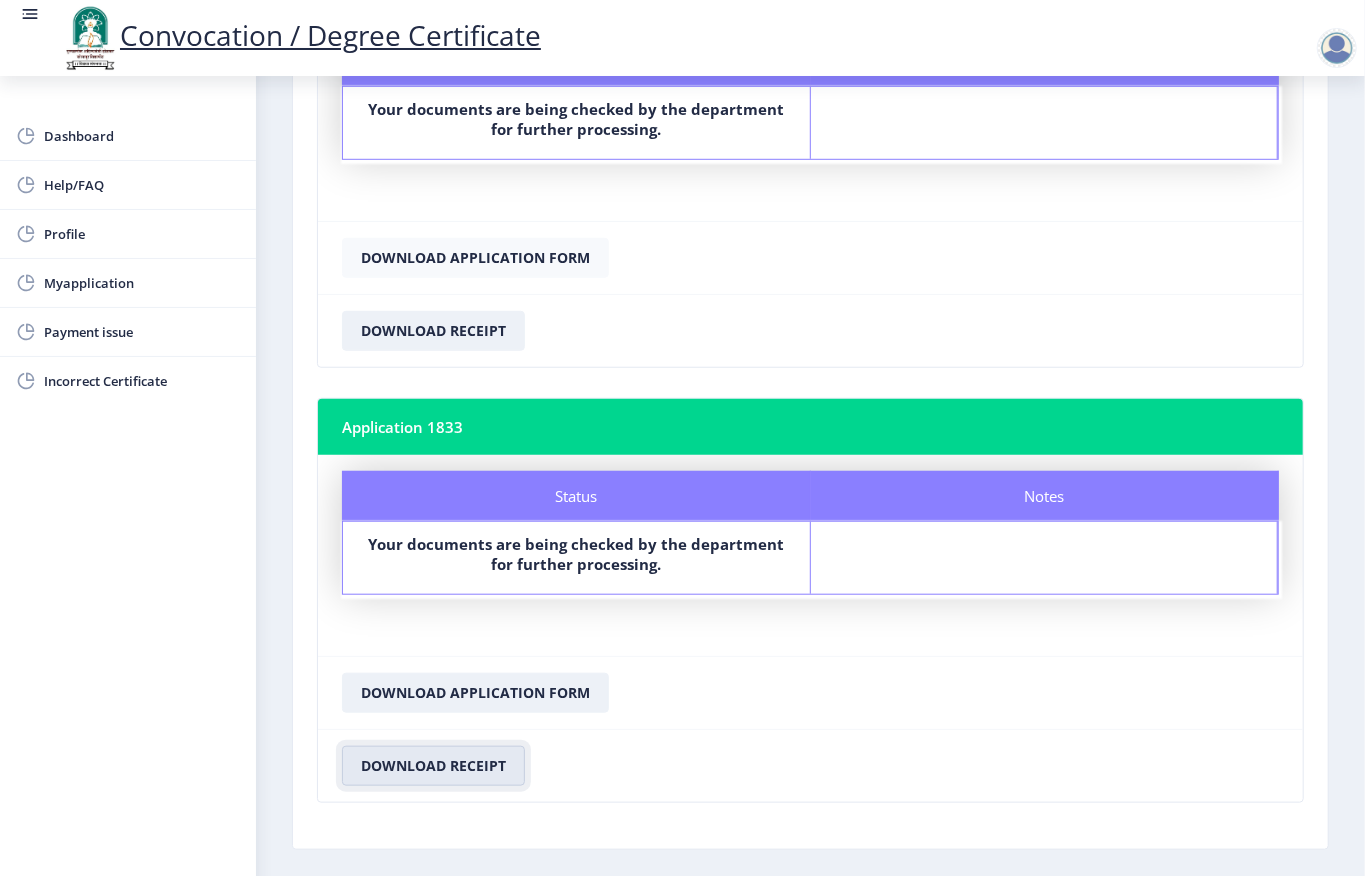 scroll, scrollTop: 494, scrollLeft: 0, axis: vertical 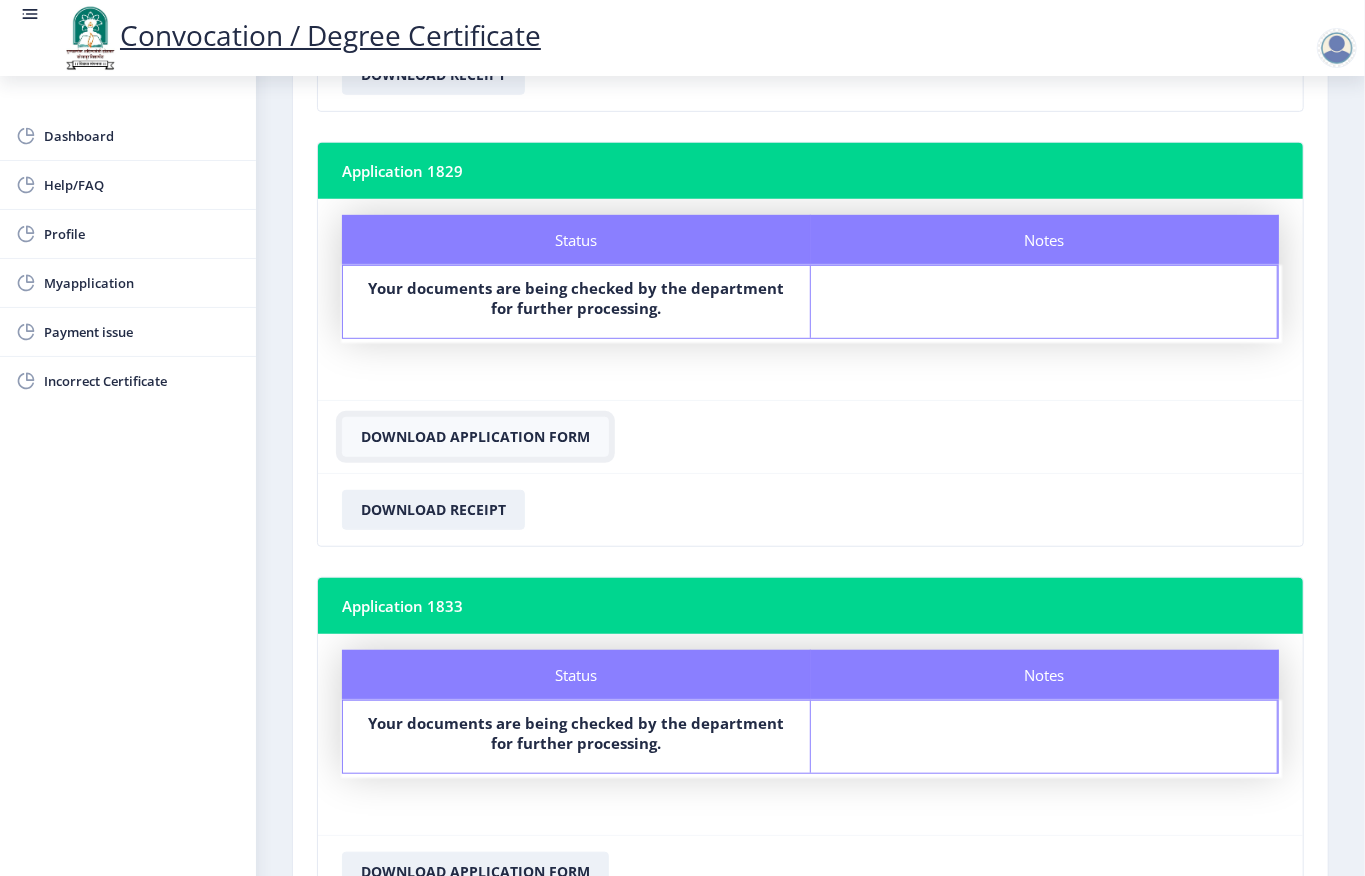 click on "Download Application Form" 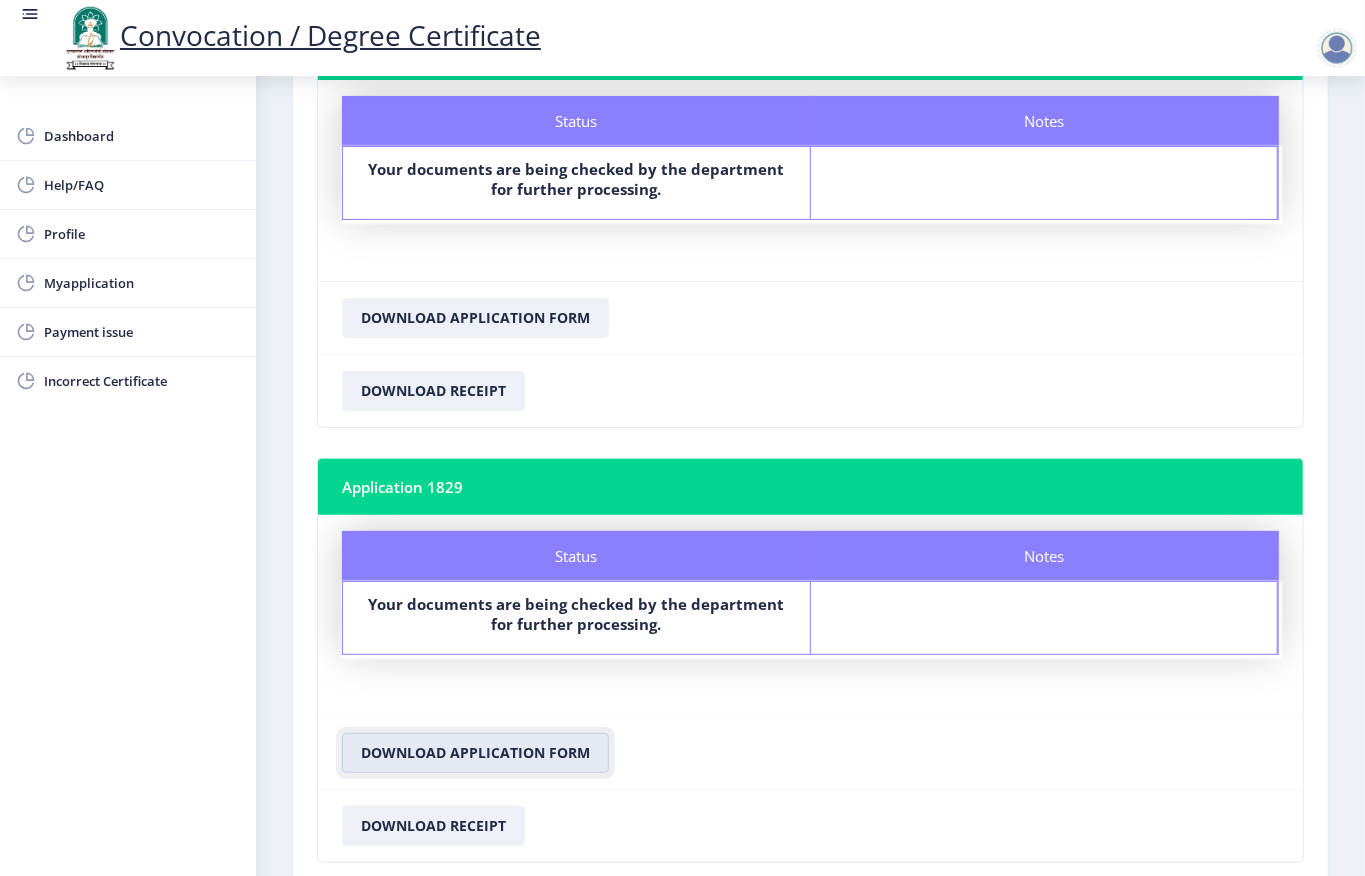scroll, scrollTop: 94, scrollLeft: 0, axis: vertical 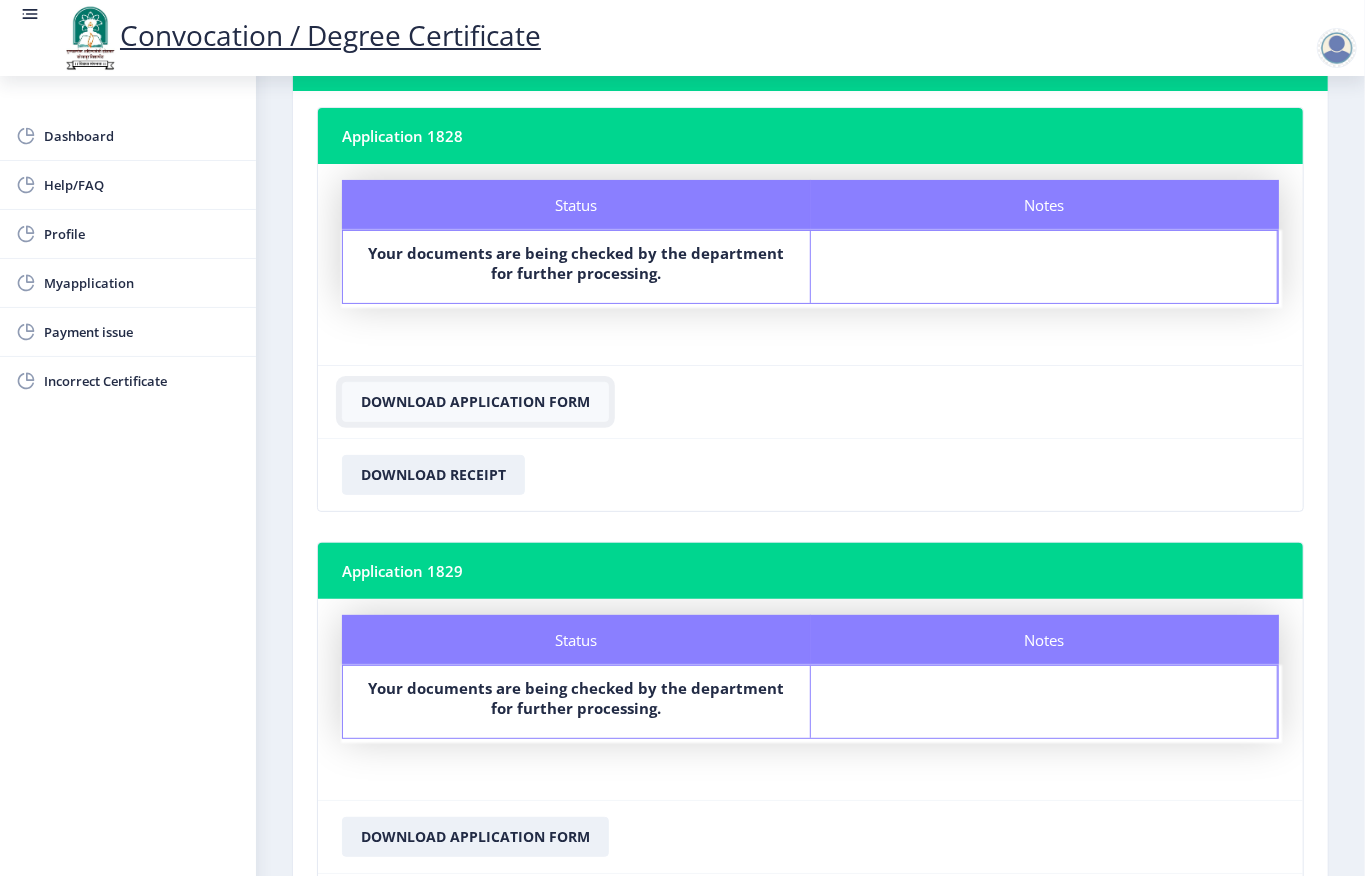 click on "Download Application Form" 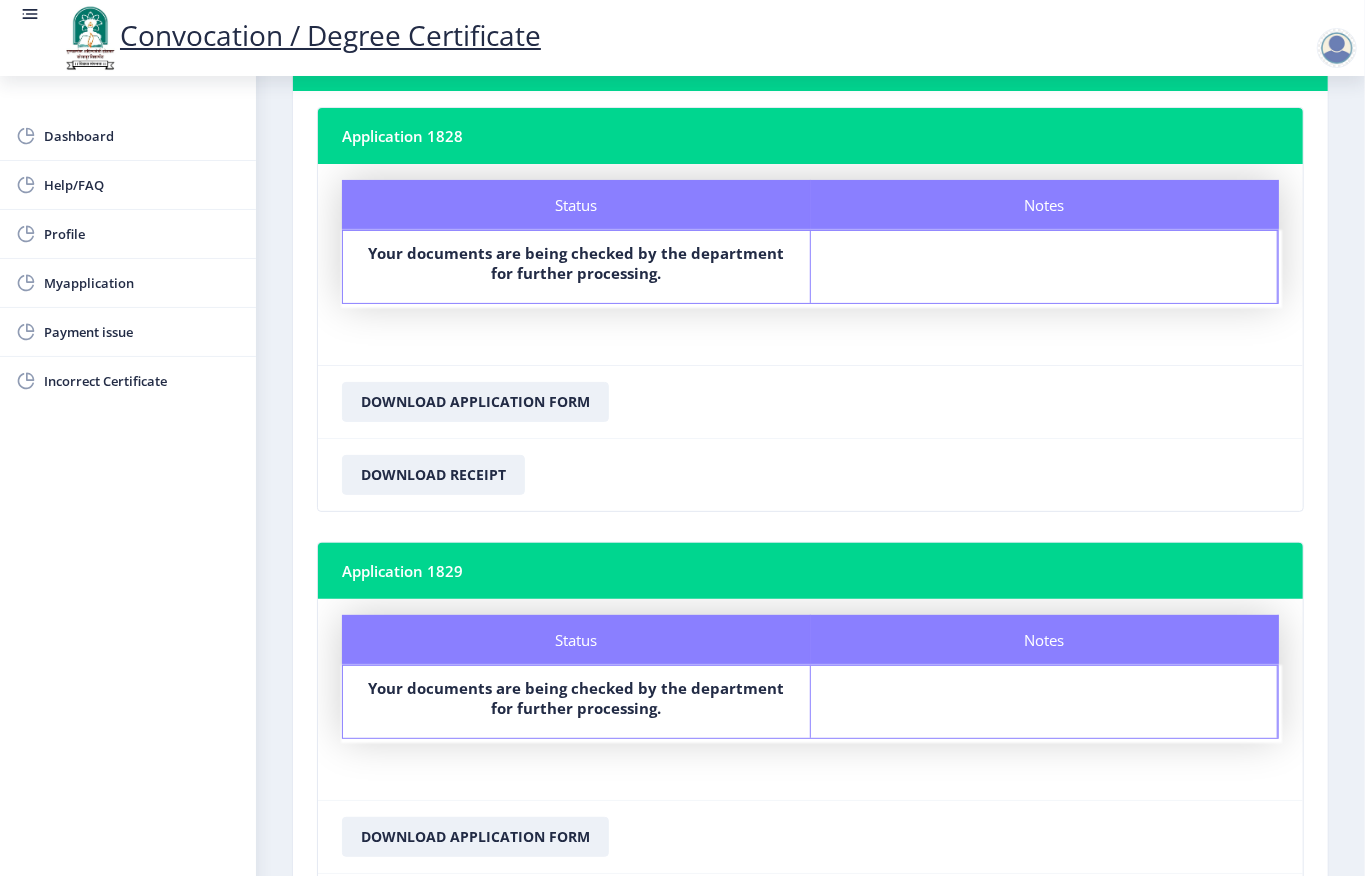 click on "Download Receipt" 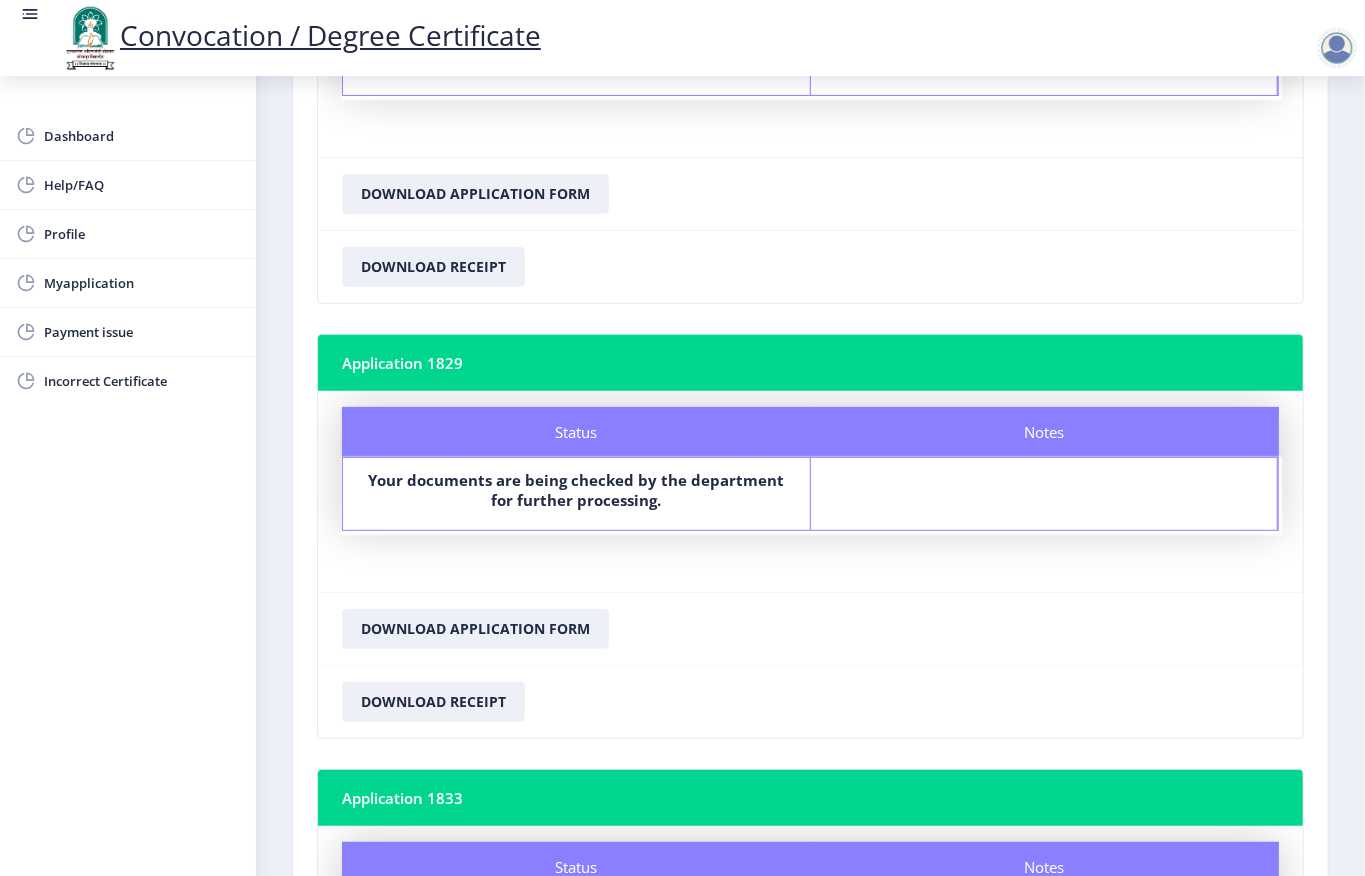 scroll, scrollTop: 361, scrollLeft: 0, axis: vertical 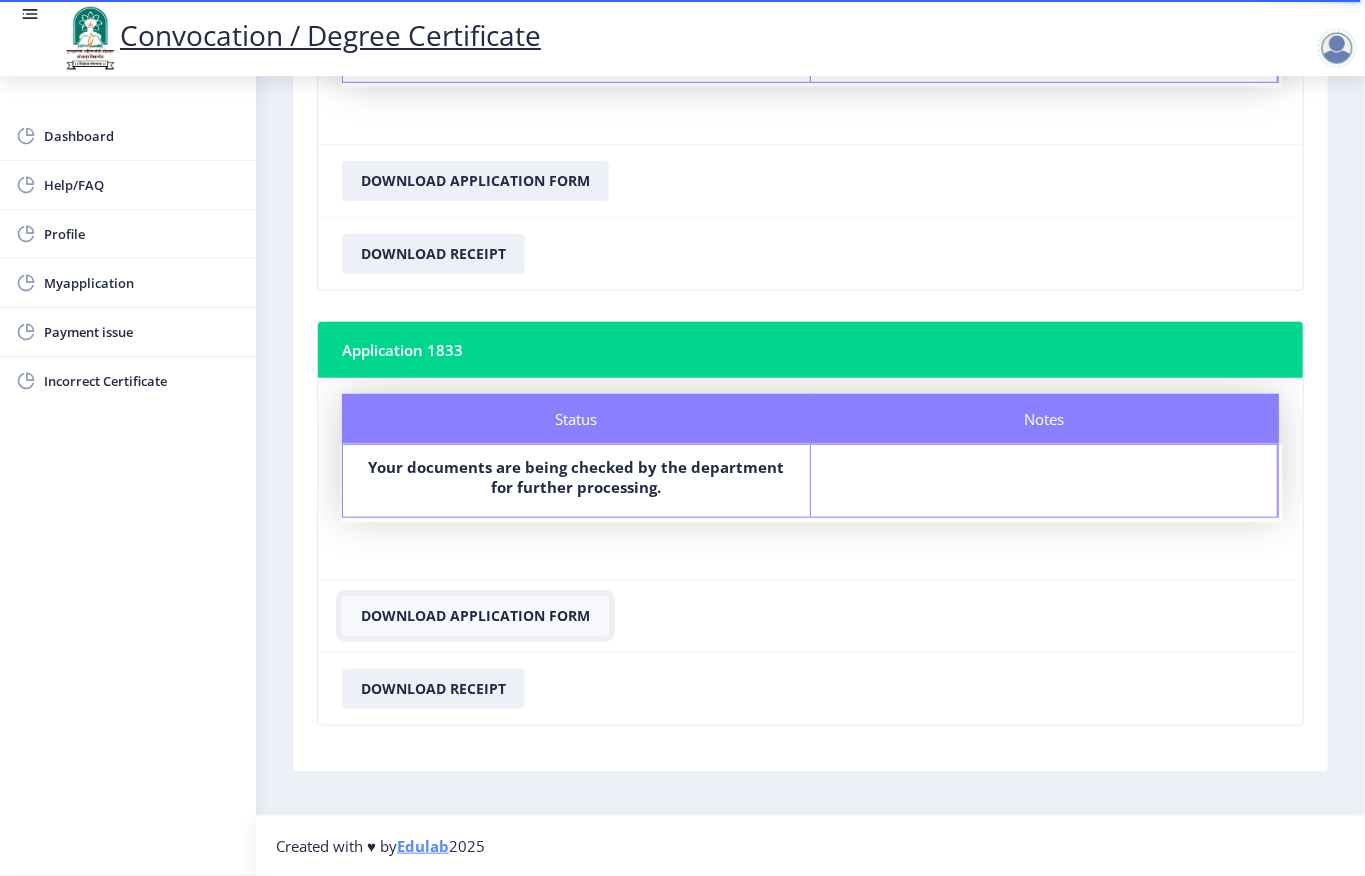 click on "Download Application Form" 